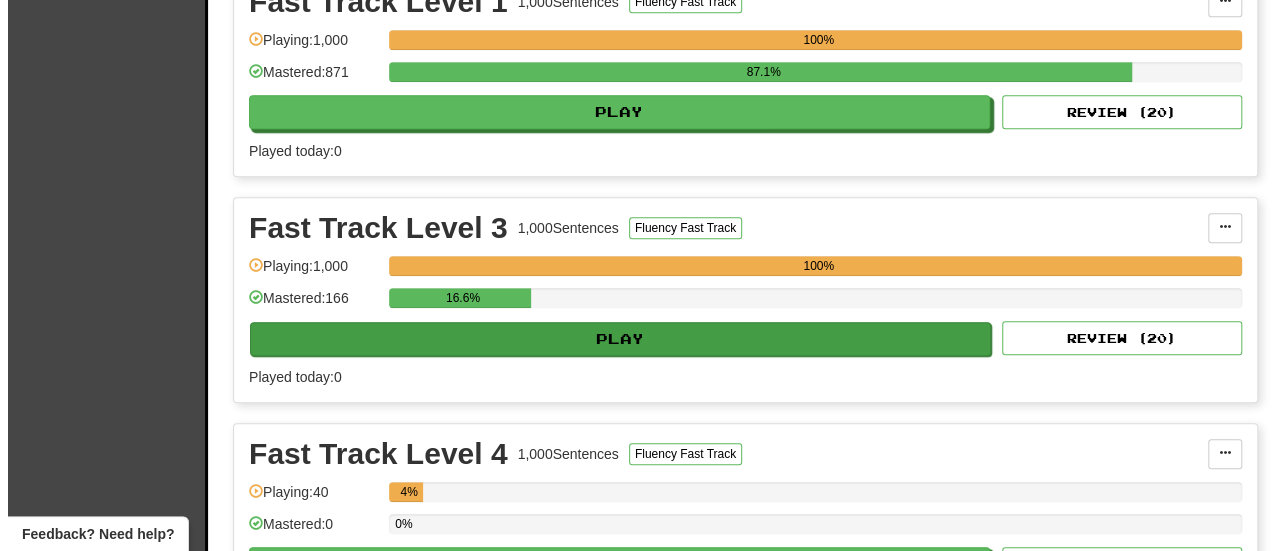scroll, scrollTop: 500, scrollLeft: 0, axis: vertical 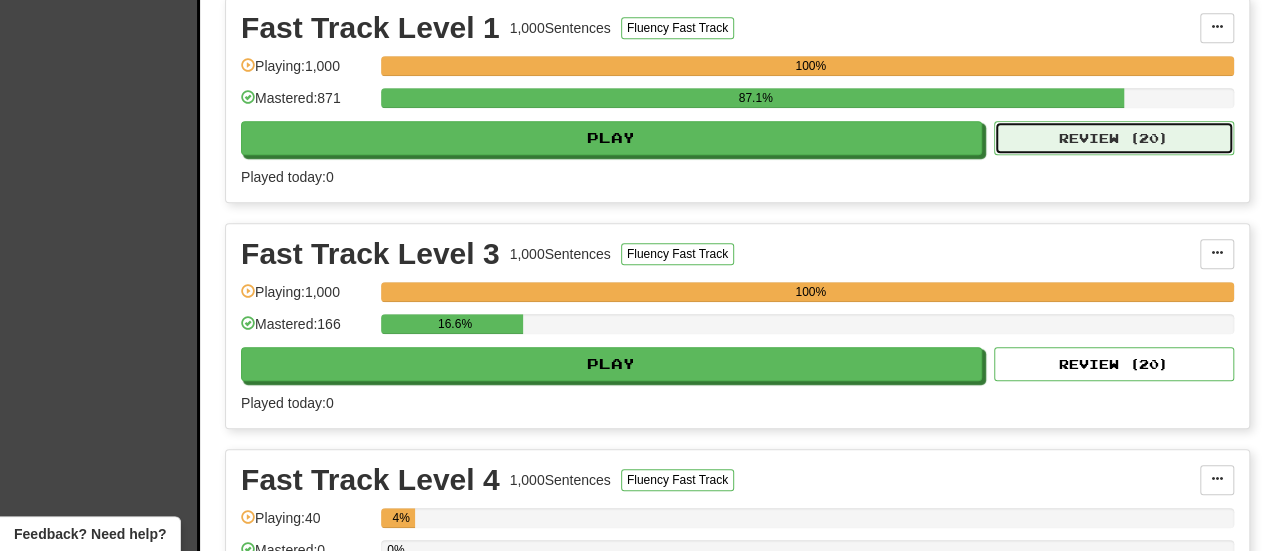 click on "Review ( 20 )" at bounding box center (1114, 138) 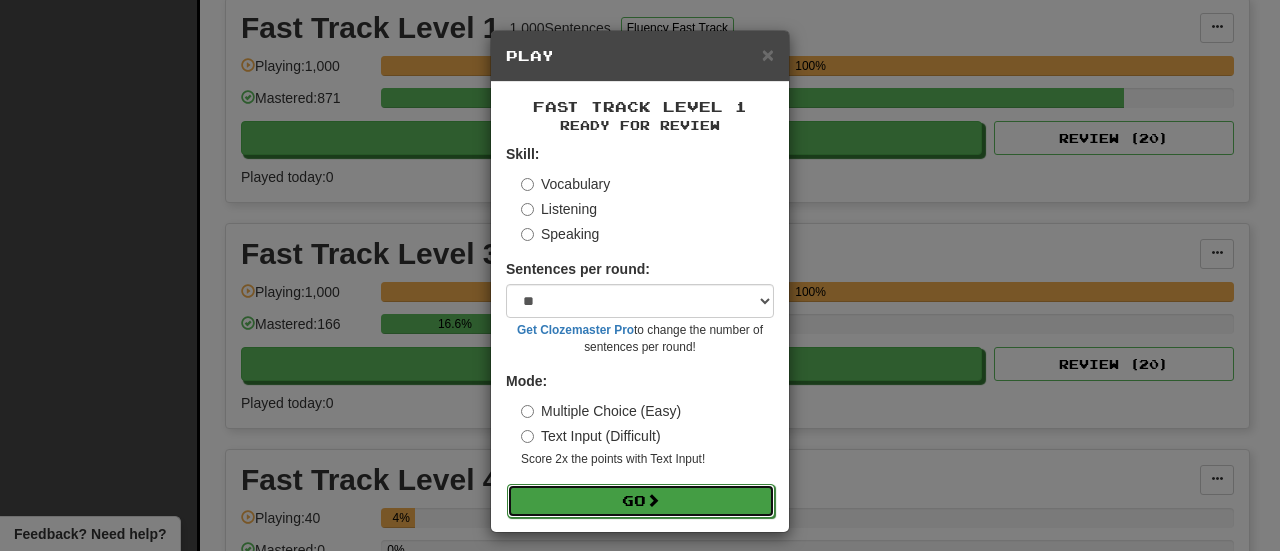 click on "Go" at bounding box center (641, 501) 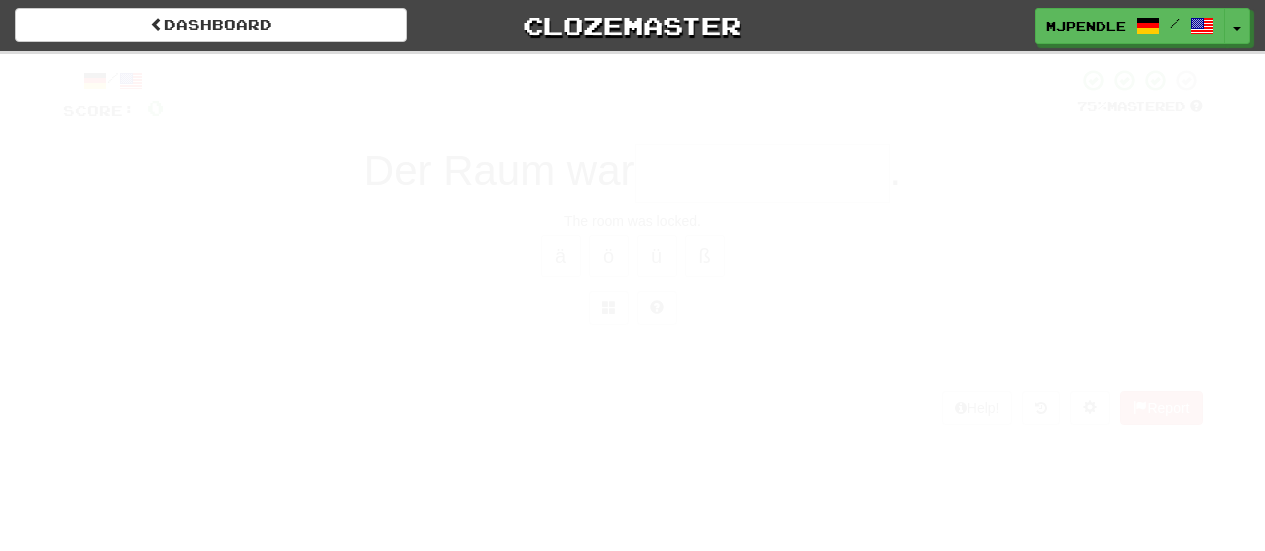 scroll, scrollTop: 0, scrollLeft: 0, axis: both 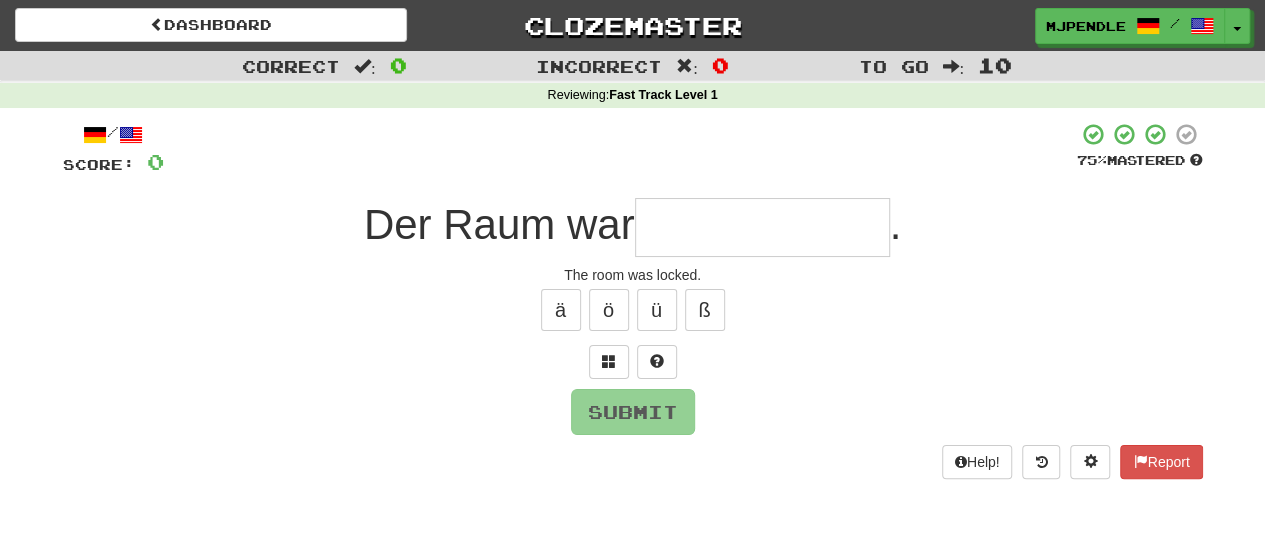 type on "*" 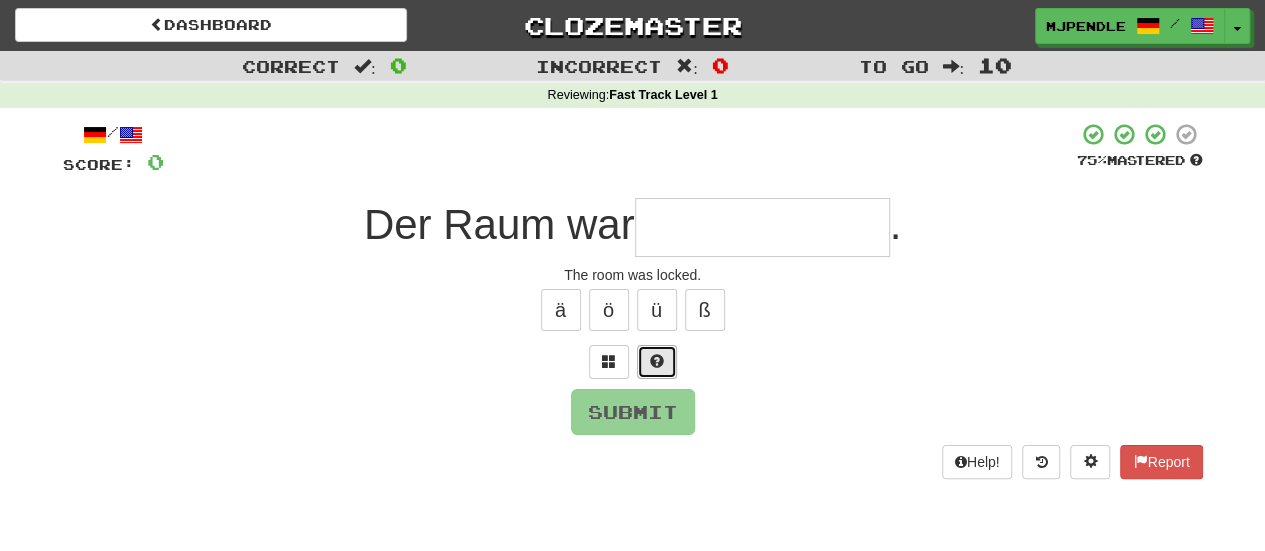 click at bounding box center (657, 362) 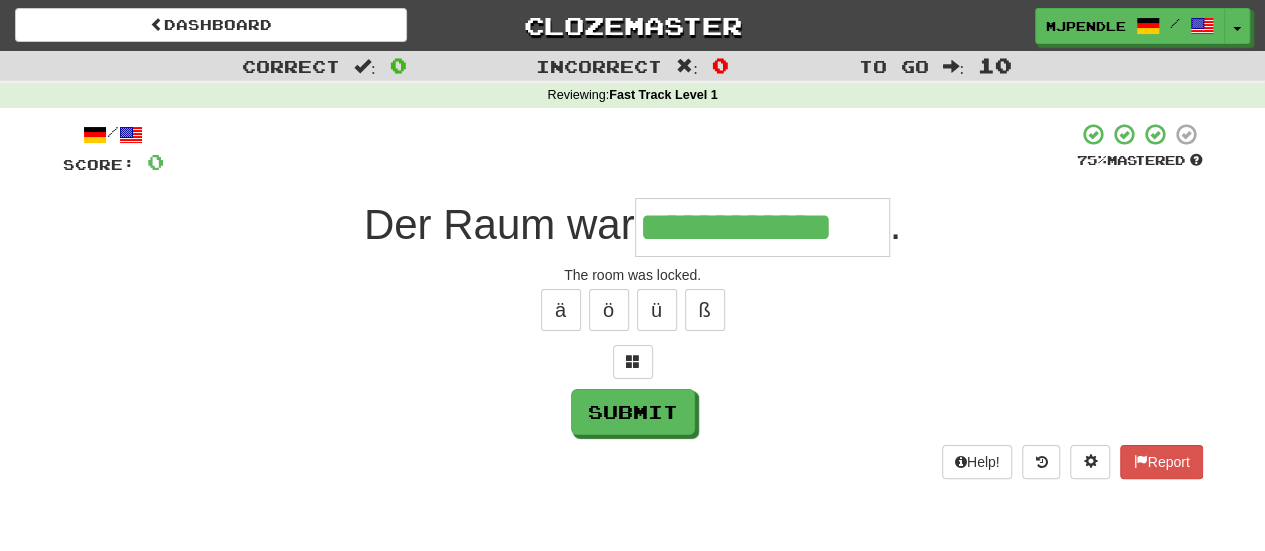 type on "**********" 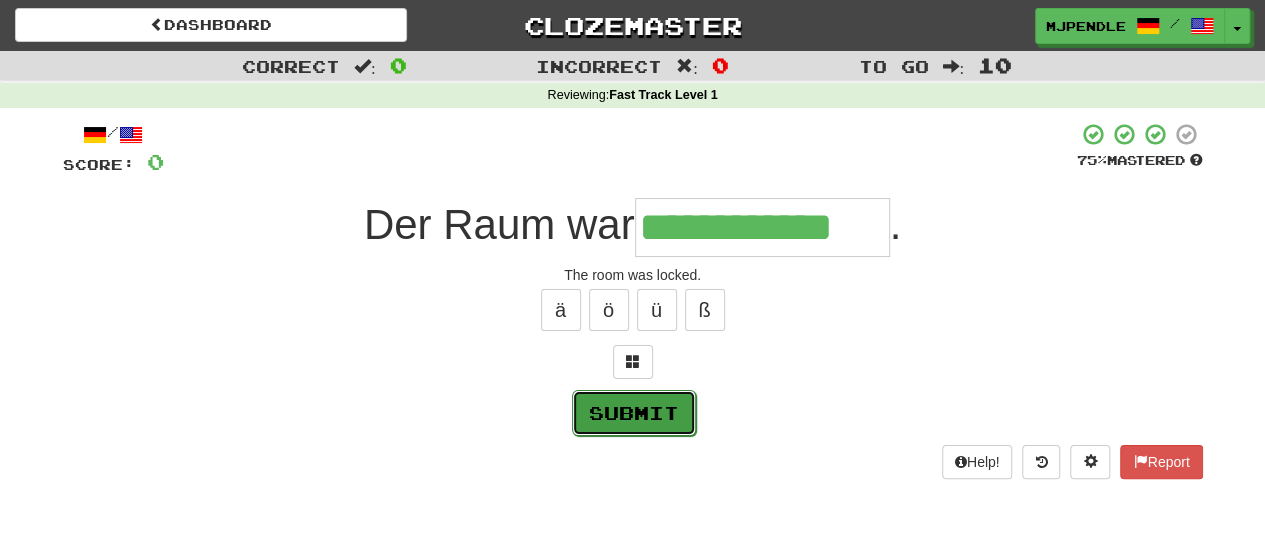 click on "Submit" at bounding box center (634, 413) 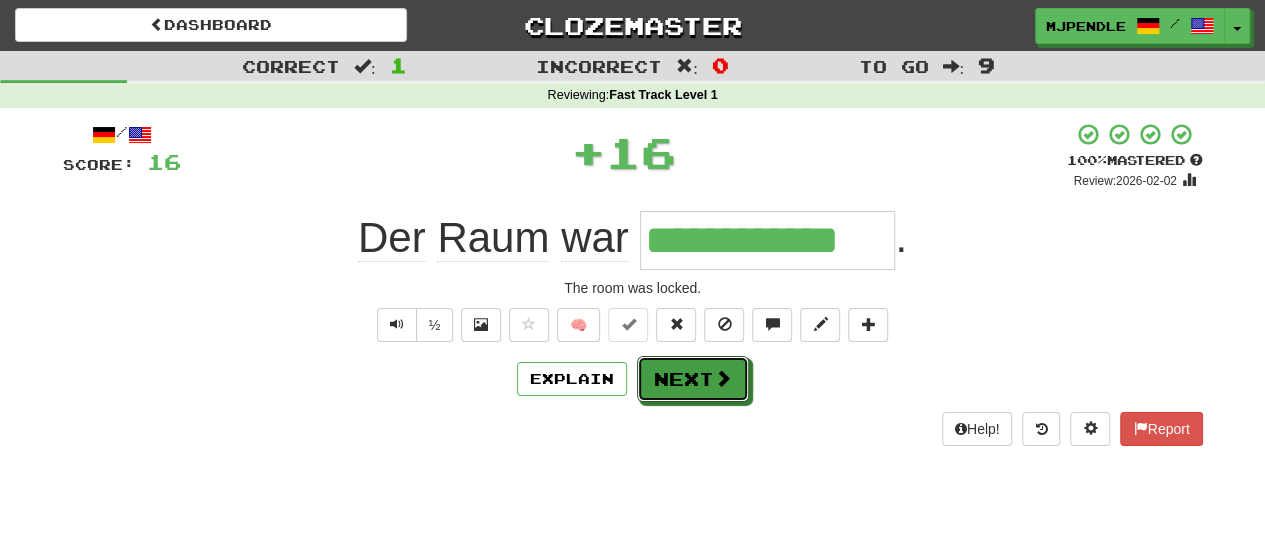 click on "Next" at bounding box center (693, 379) 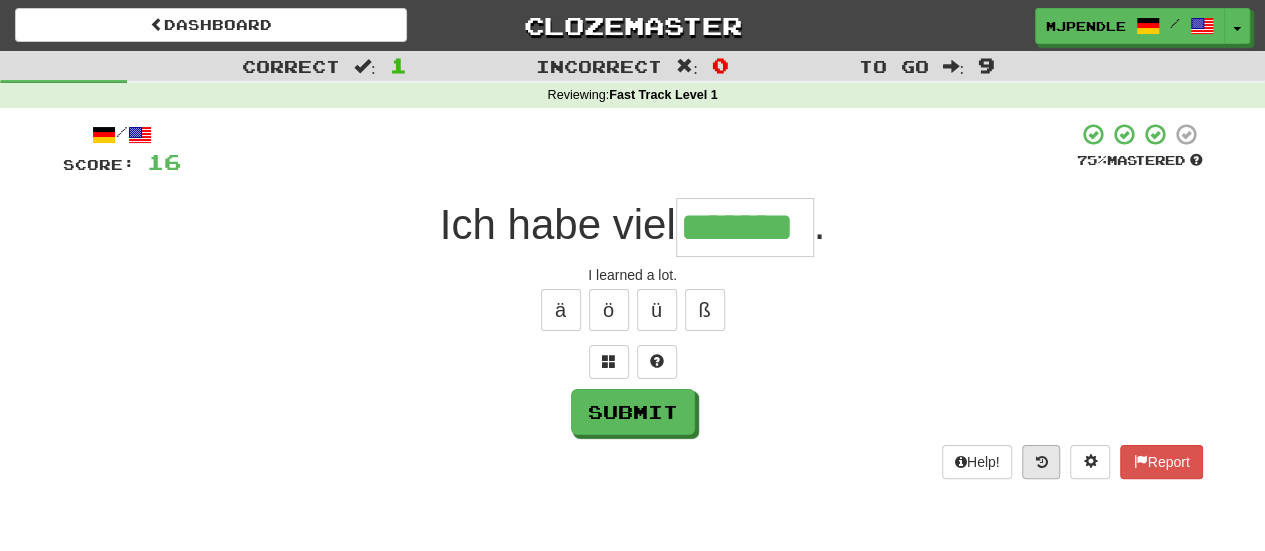 type on "*******" 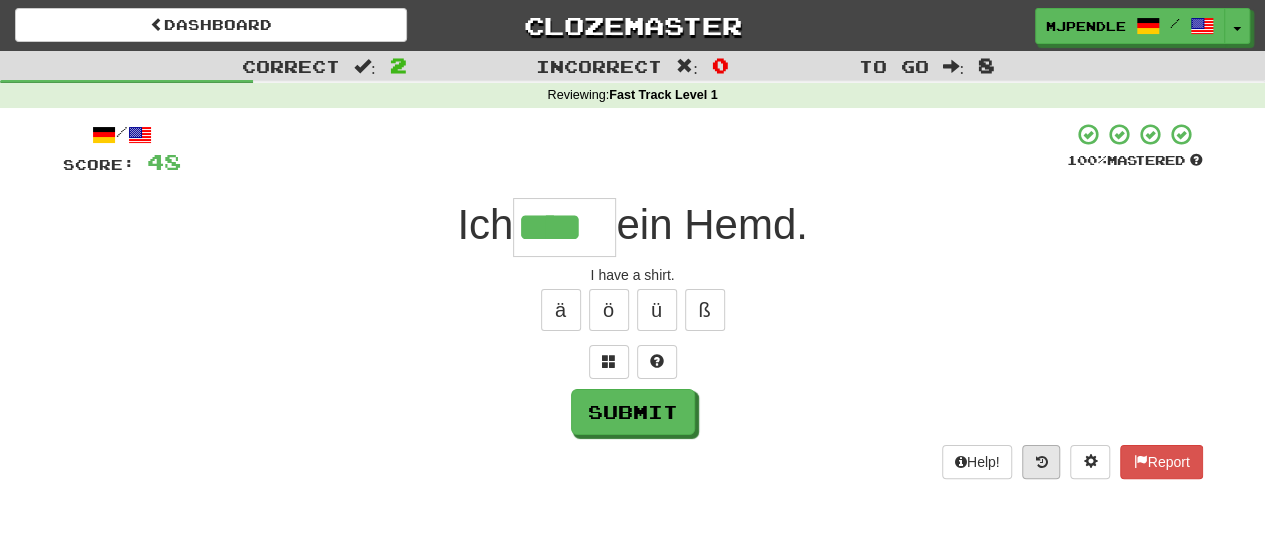 type on "****" 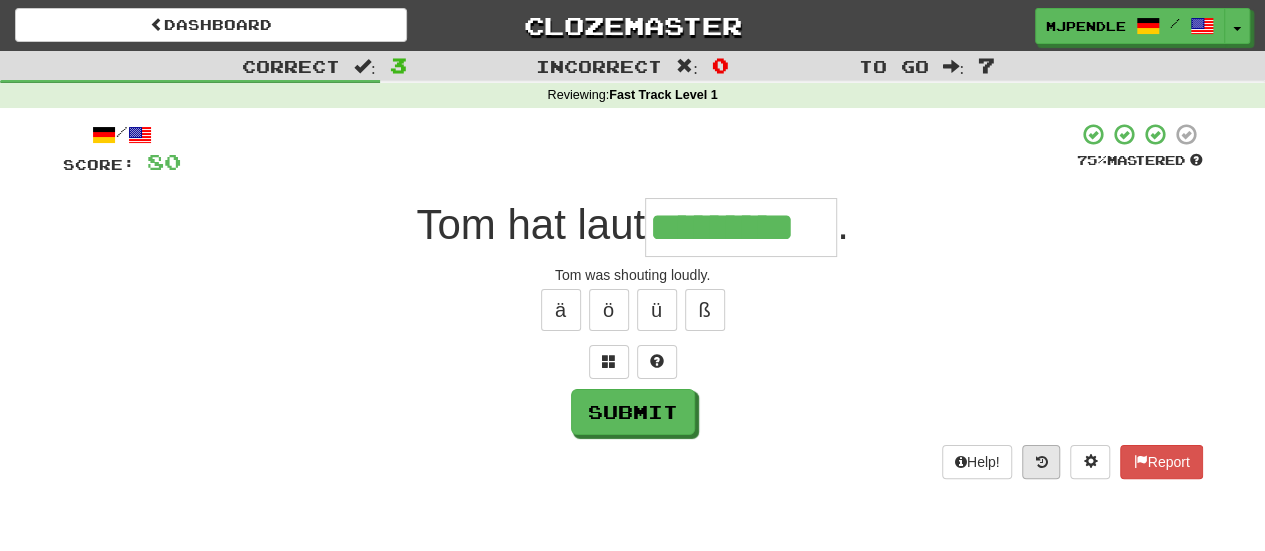 type on "*********" 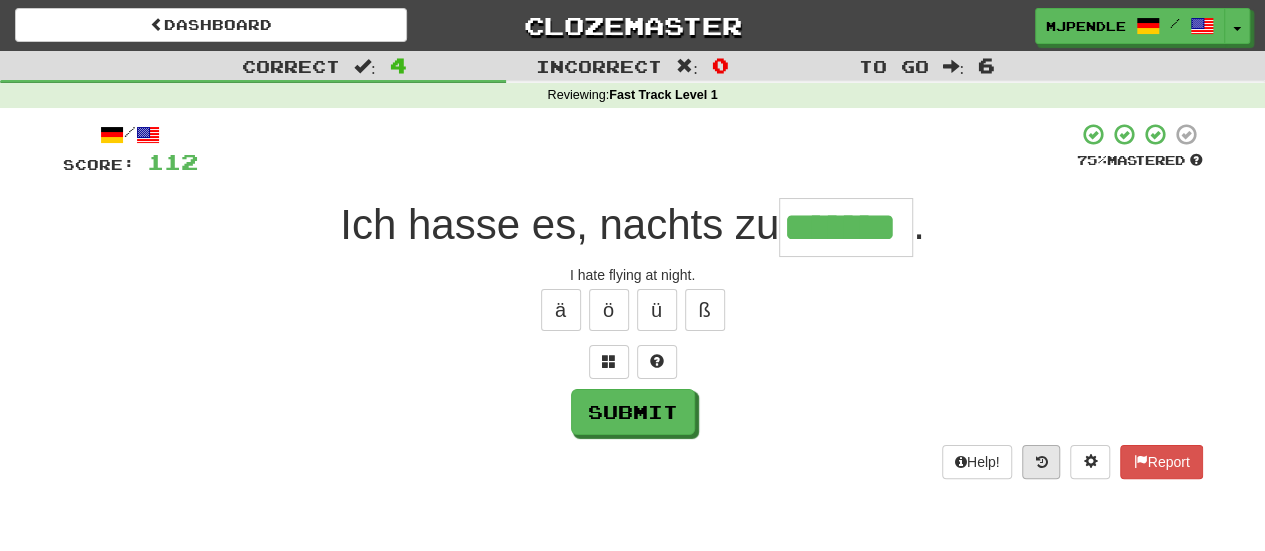 type on "*******" 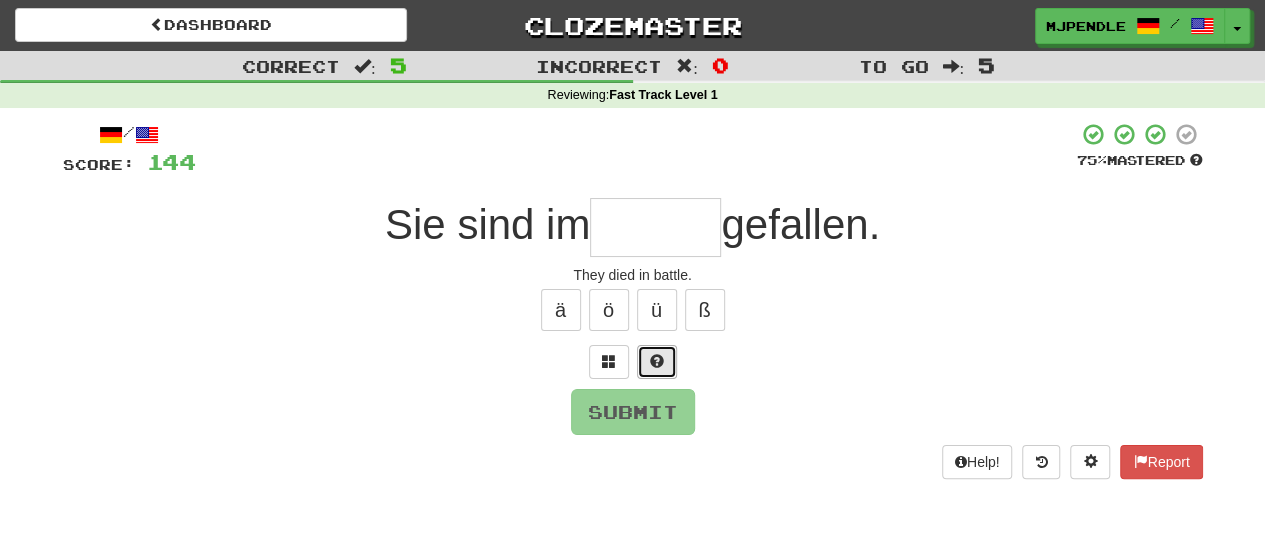 click at bounding box center (657, 361) 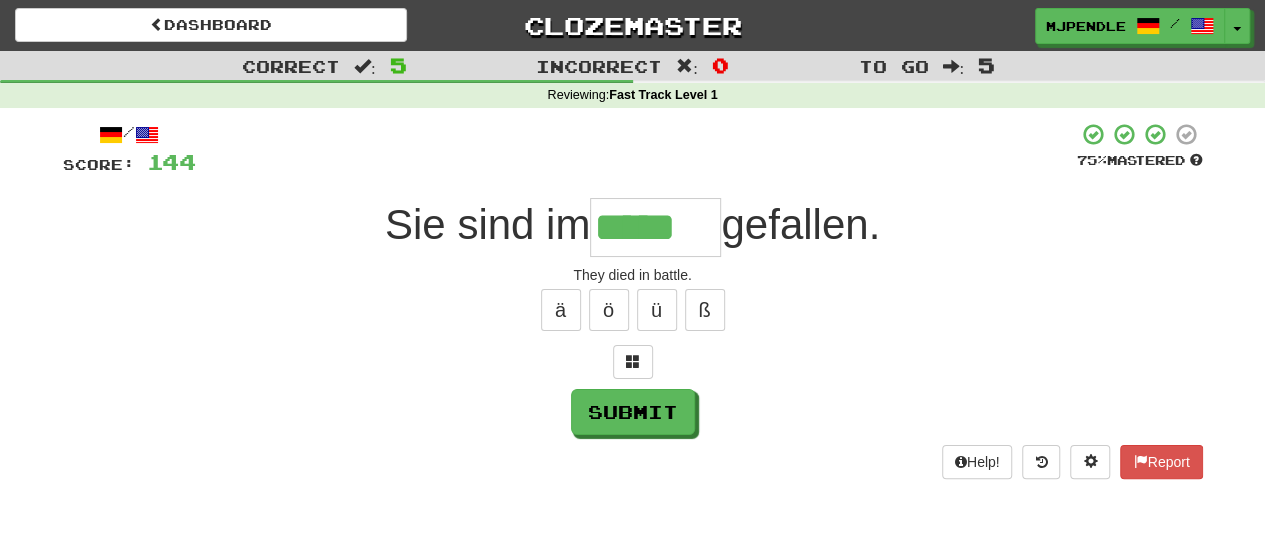 type on "*****" 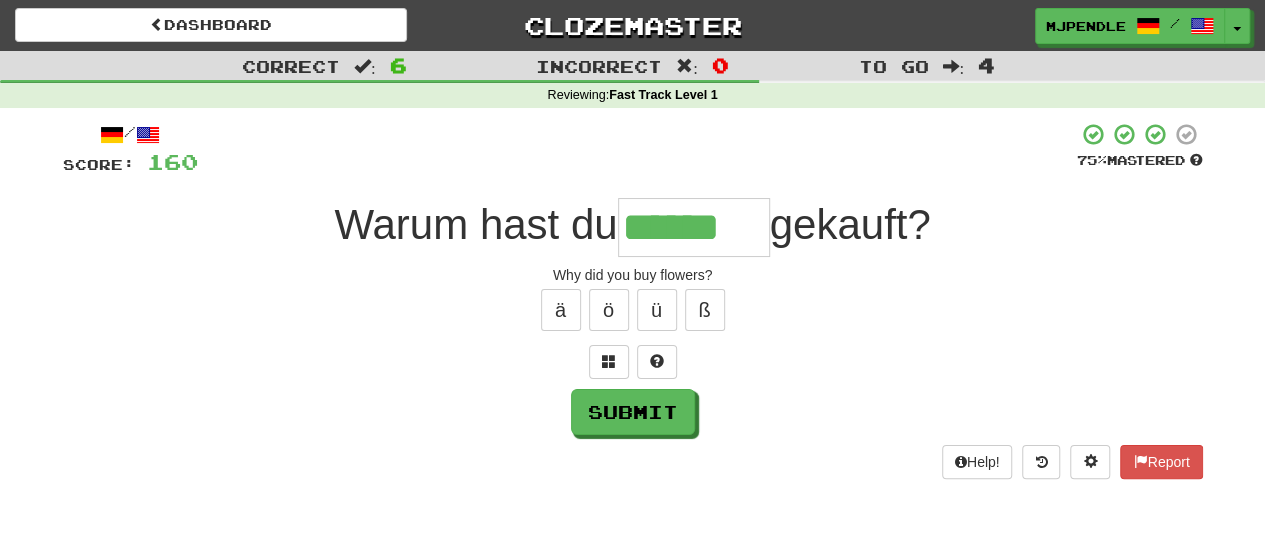 type on "******" 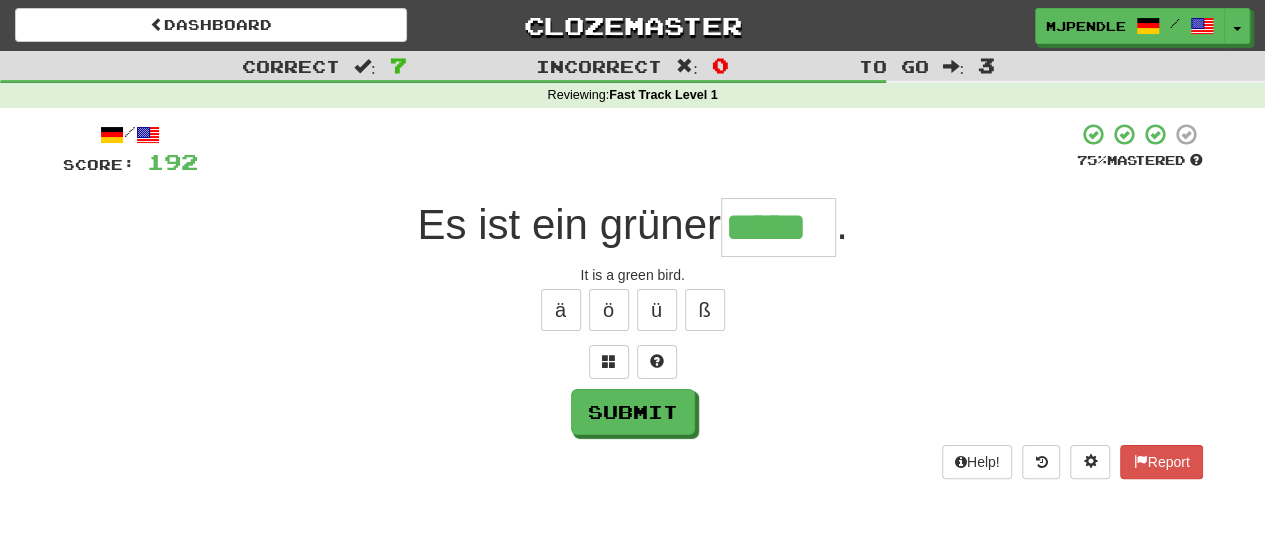 type on "*****" 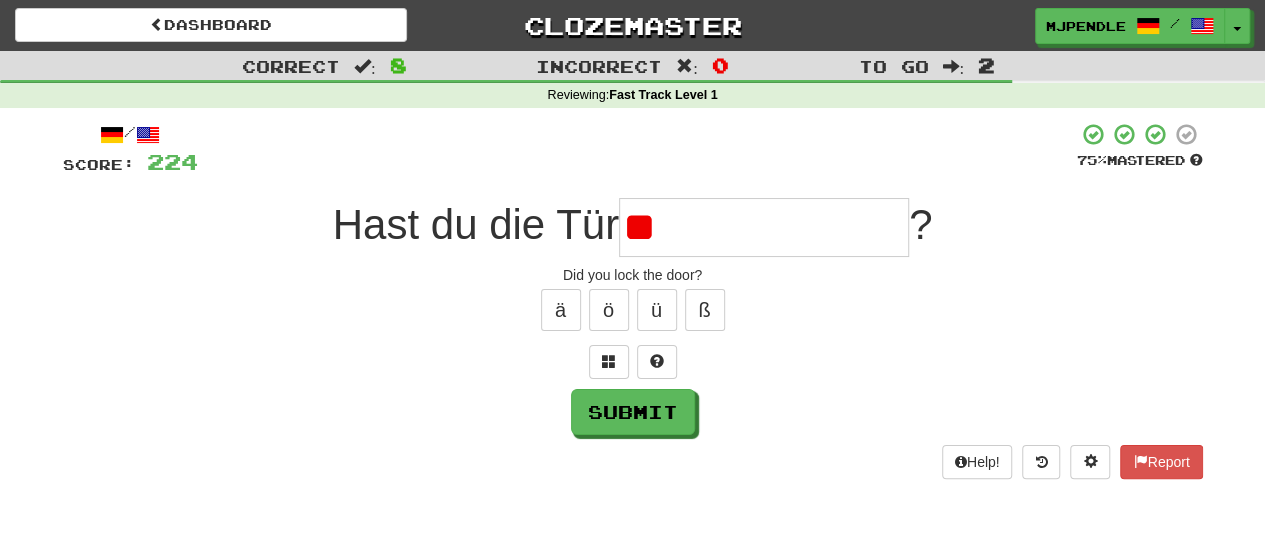 type on "*" 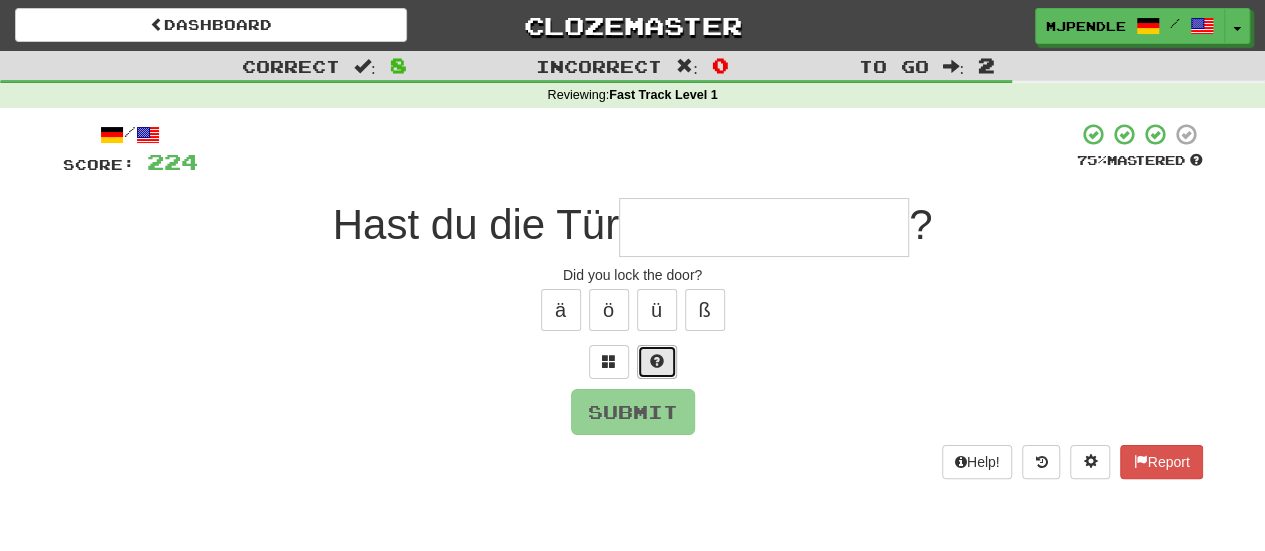 click at bounding box center [657, 361] 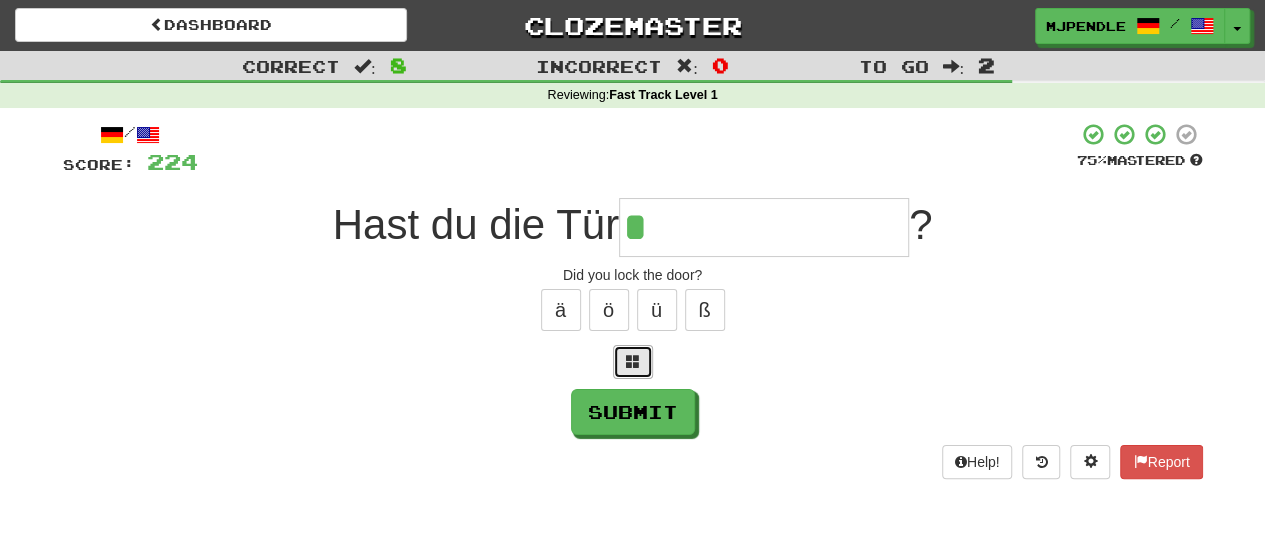 click at bounding box center [633, 362] 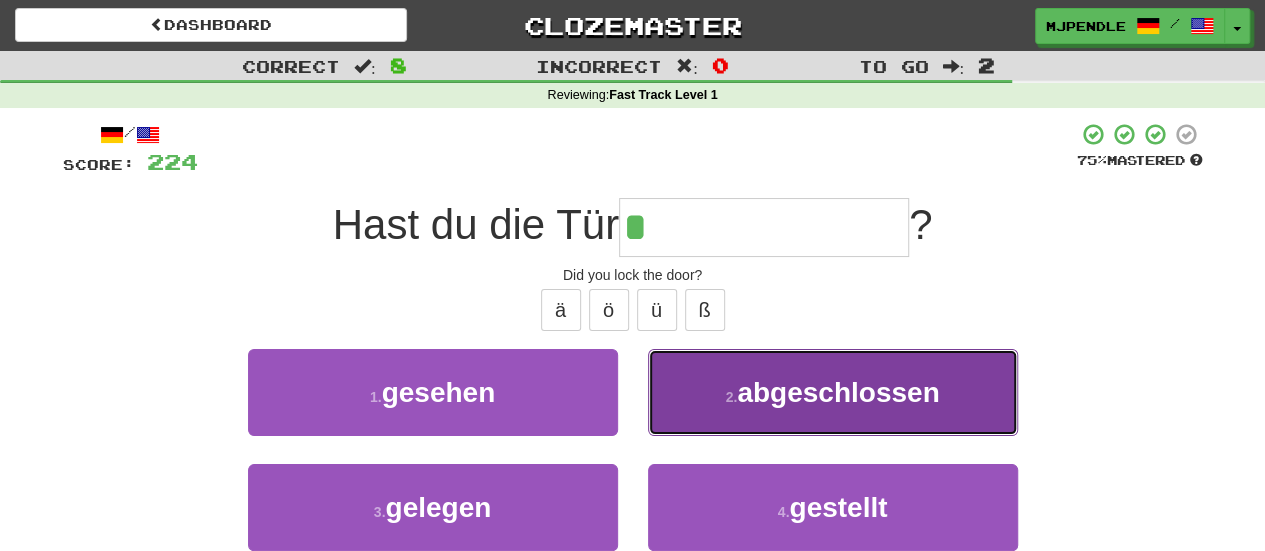 click on "2 .  abgeschlossen" at bounding box center [833, 392] 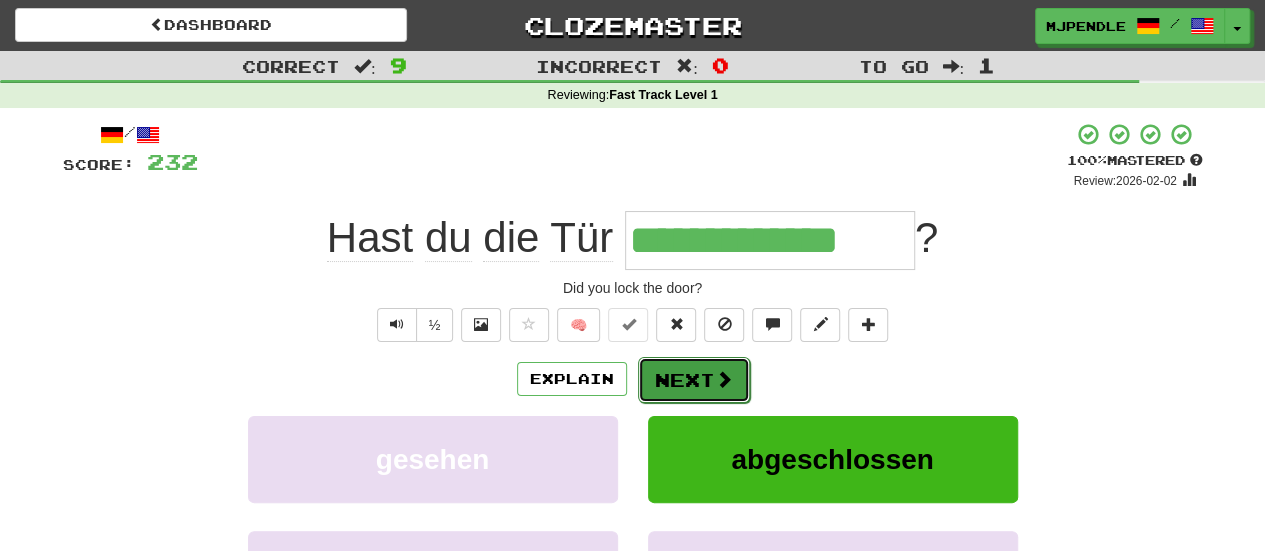 click on "Next" at bounding box center (694, 380) 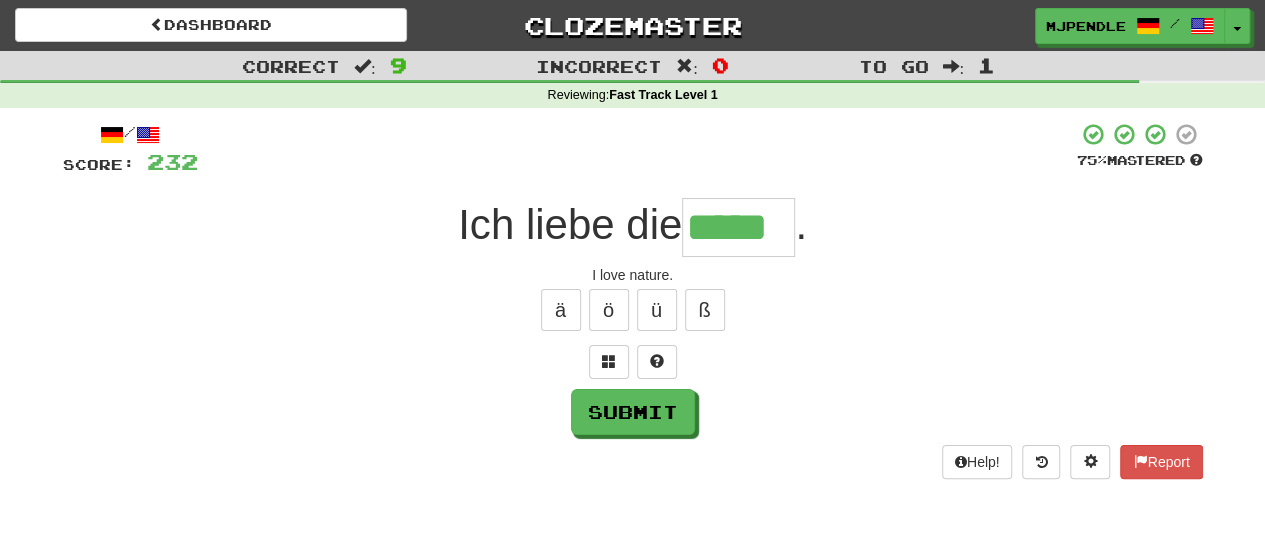 type on "*****" 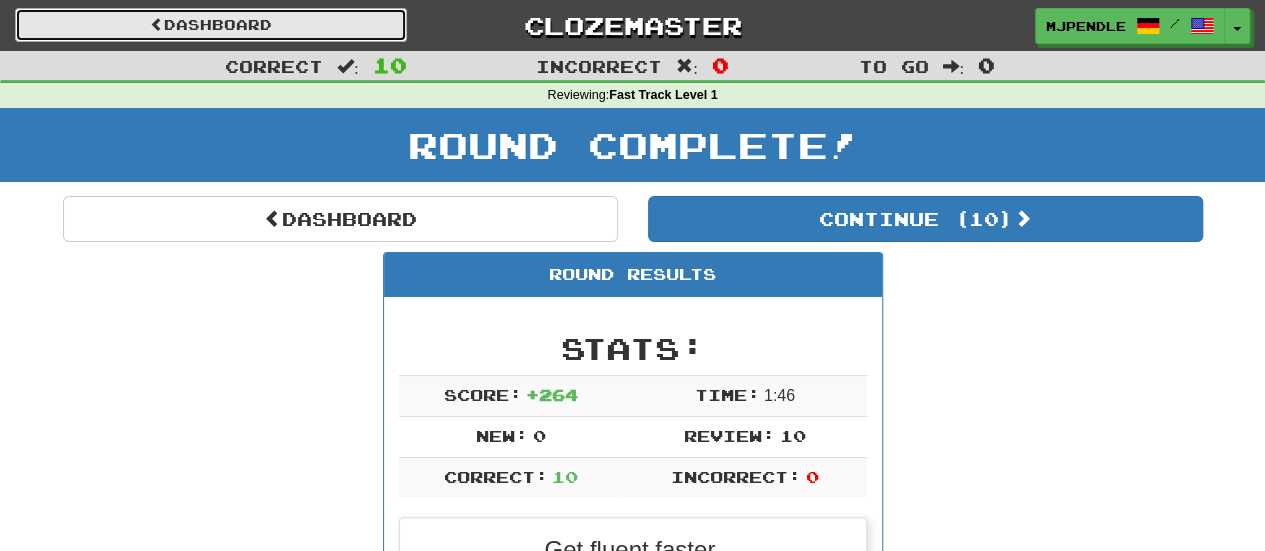 click on "Dashboard" at bounding box center [211, 25] 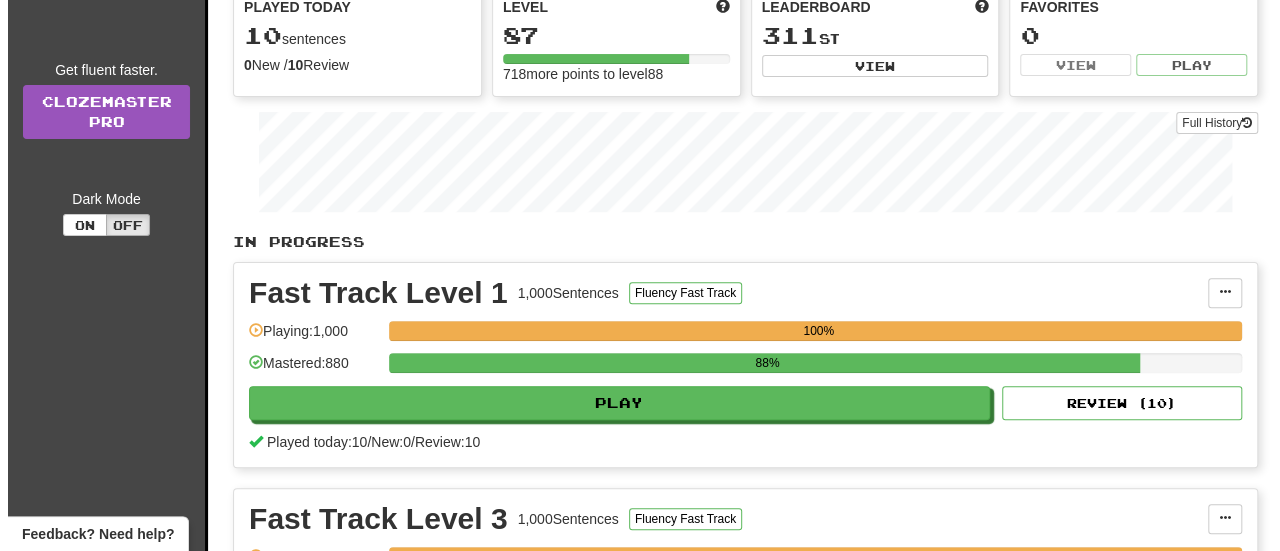scroll, scrollTop: 200, scrollLeft: 0, axis: vertical 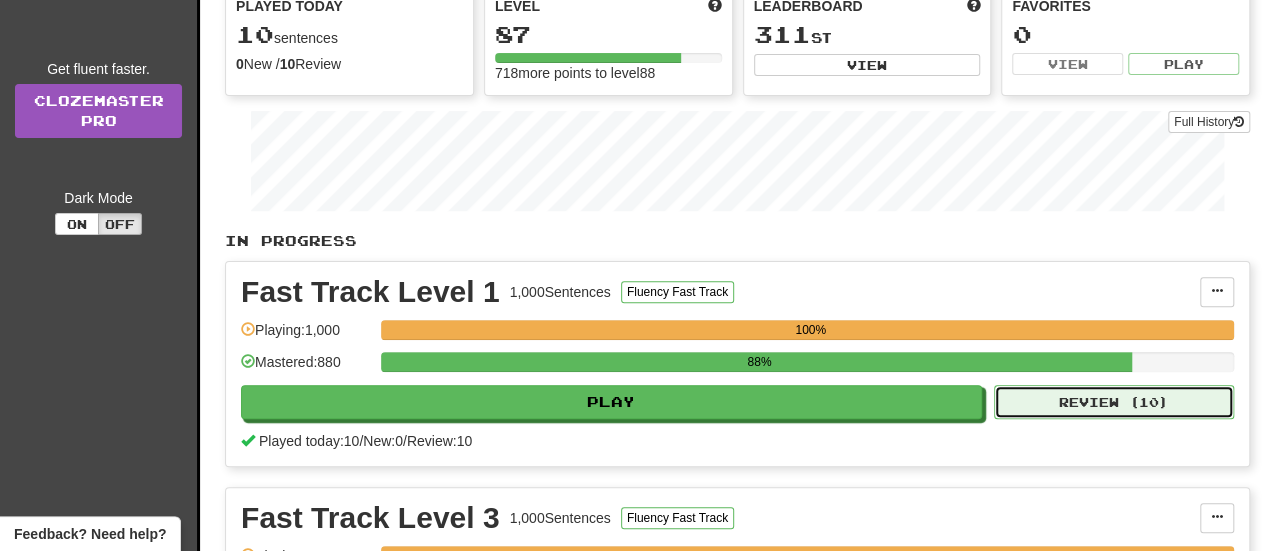 click on "Review ( 10 )" at bounding box center (1114, 402) 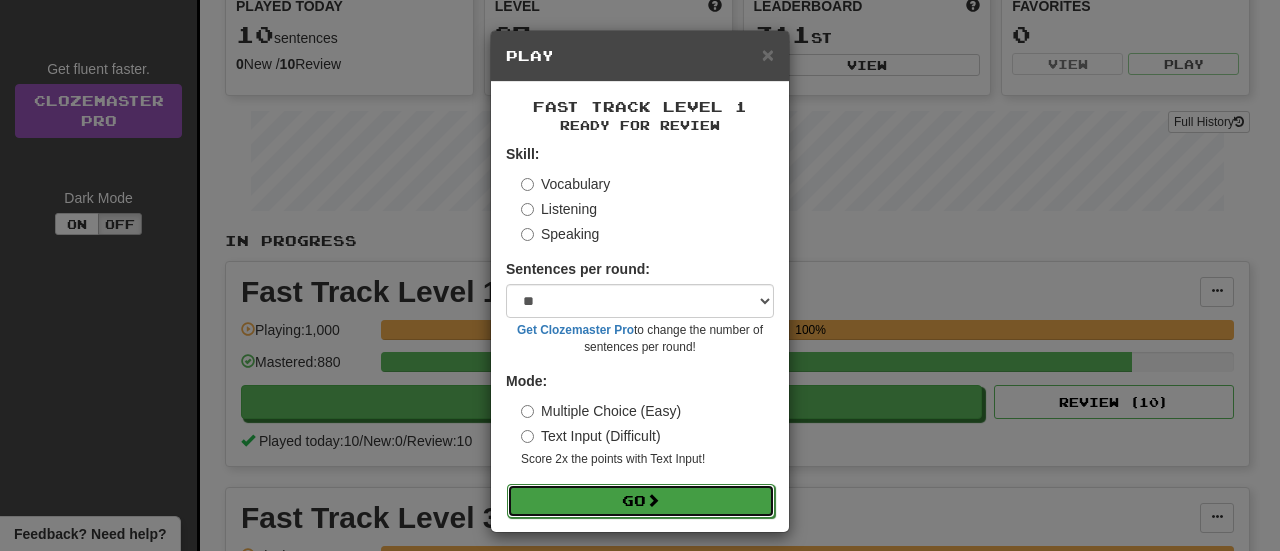 click on "Go" at bounding box center (641, 501) 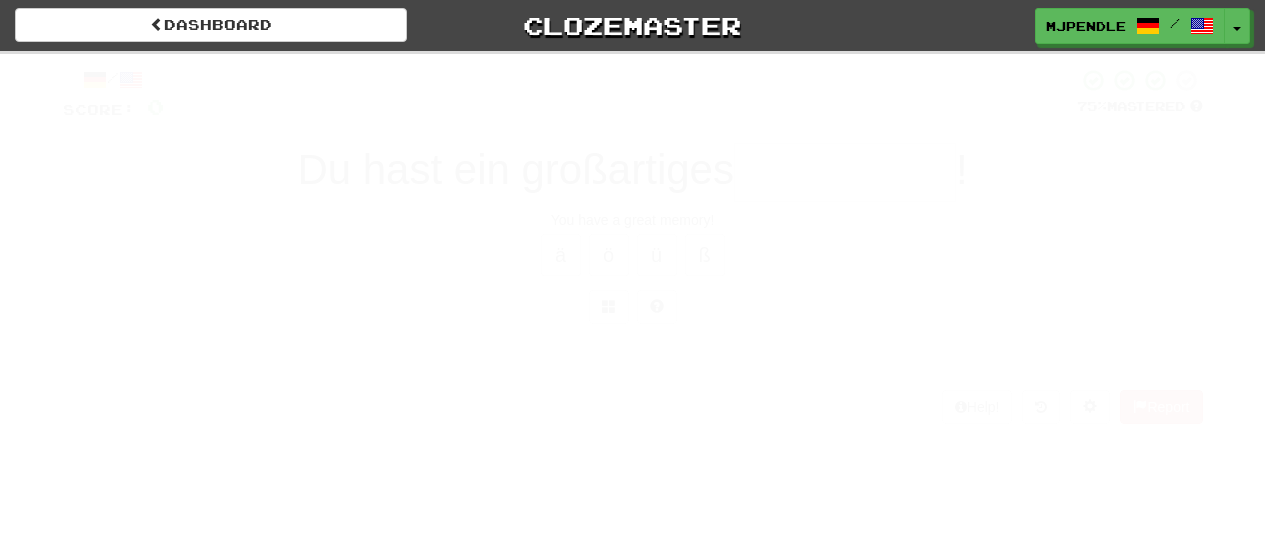 scroll, scrollTop: 0, scrollLeft: 0, axis: both 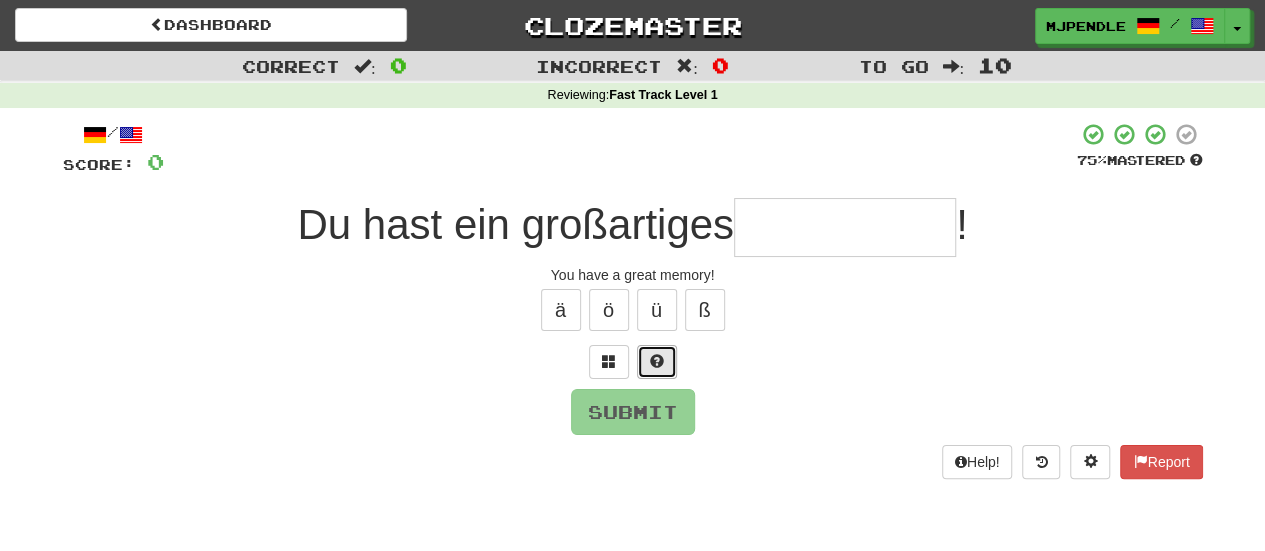 click at bounding box center [657, 362] 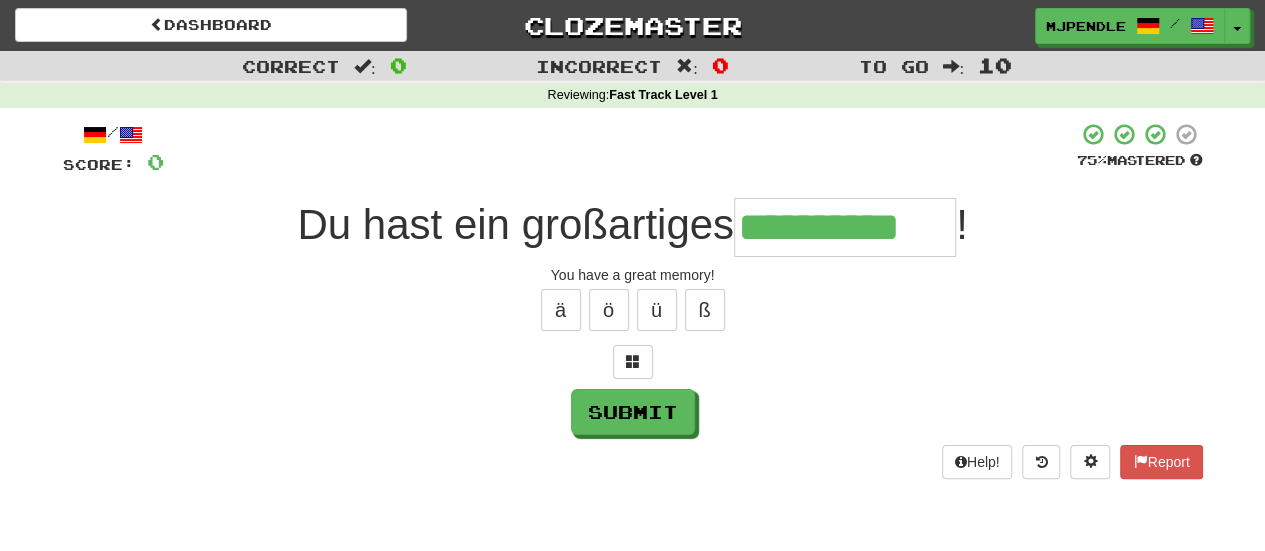 type on "**********" 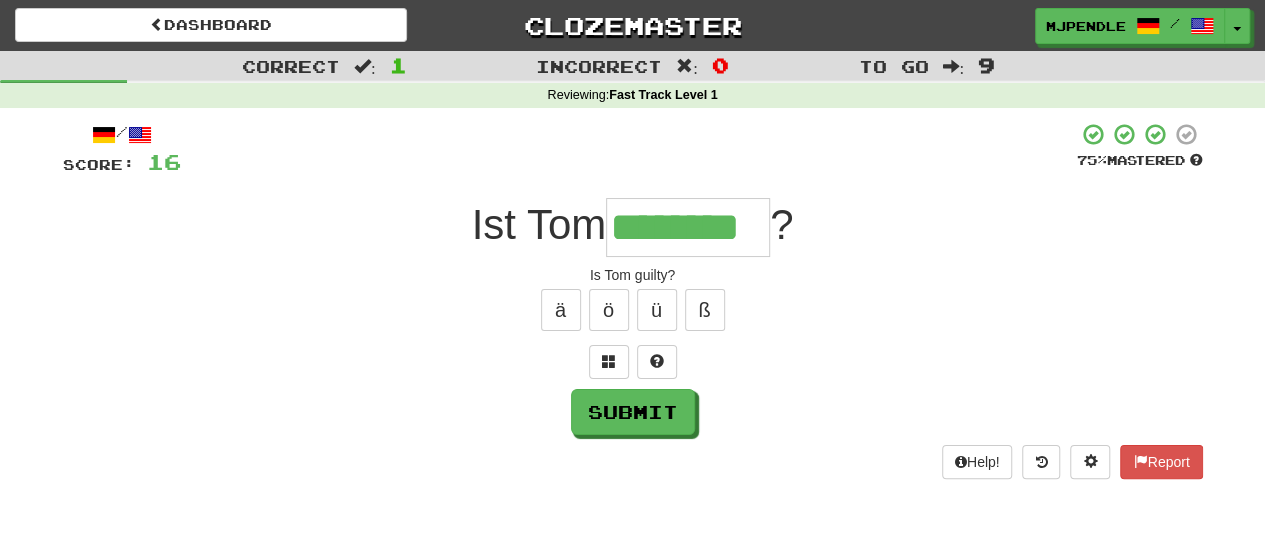 scroll, scrollTop: 0, scrollLeft: 4, axis: horizontal 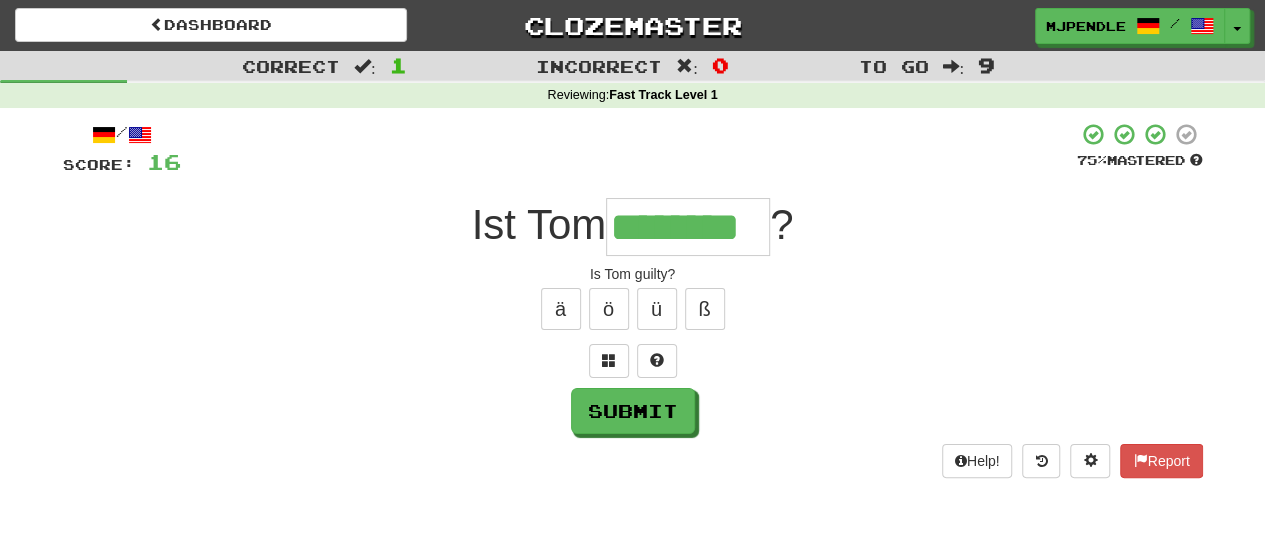 type on "********" 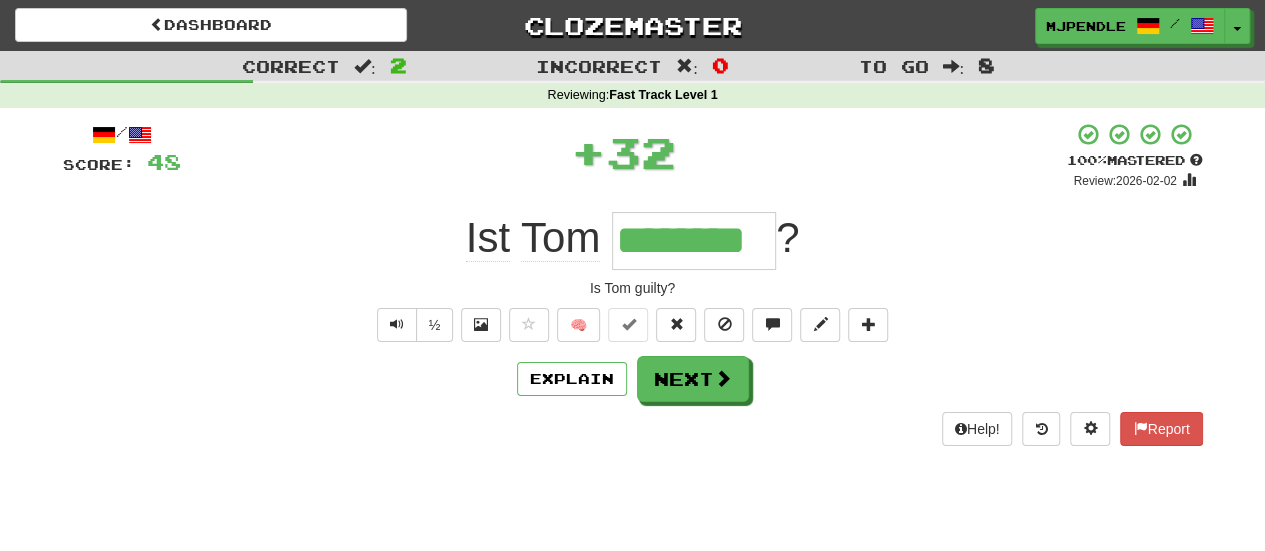scroll, scrollTop: 0, scrollLeft: 0, axis: both 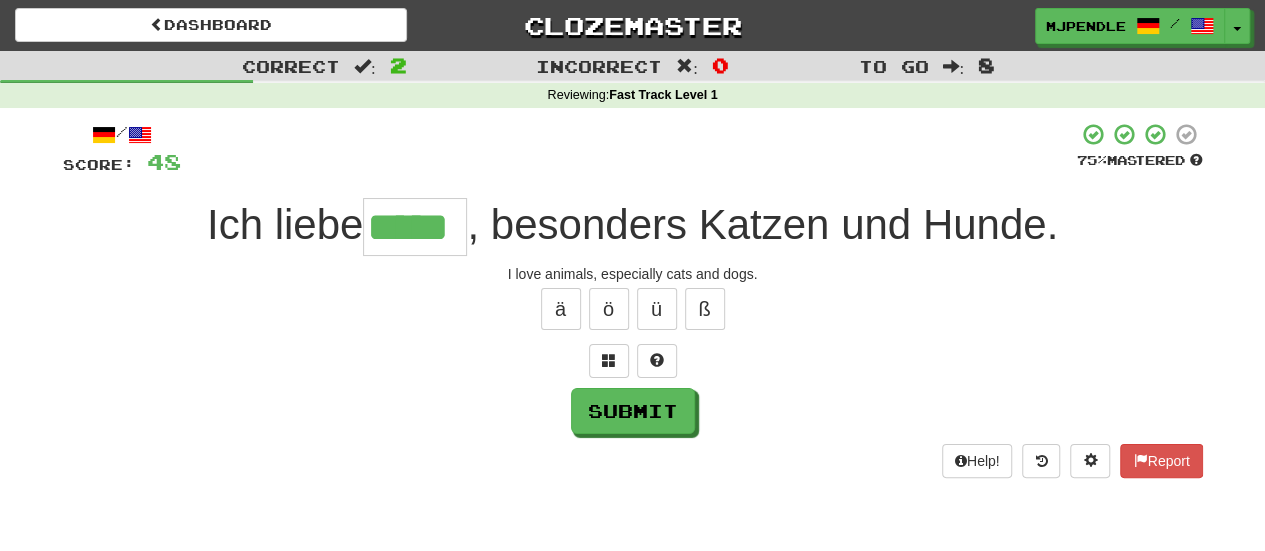 type on "*****" 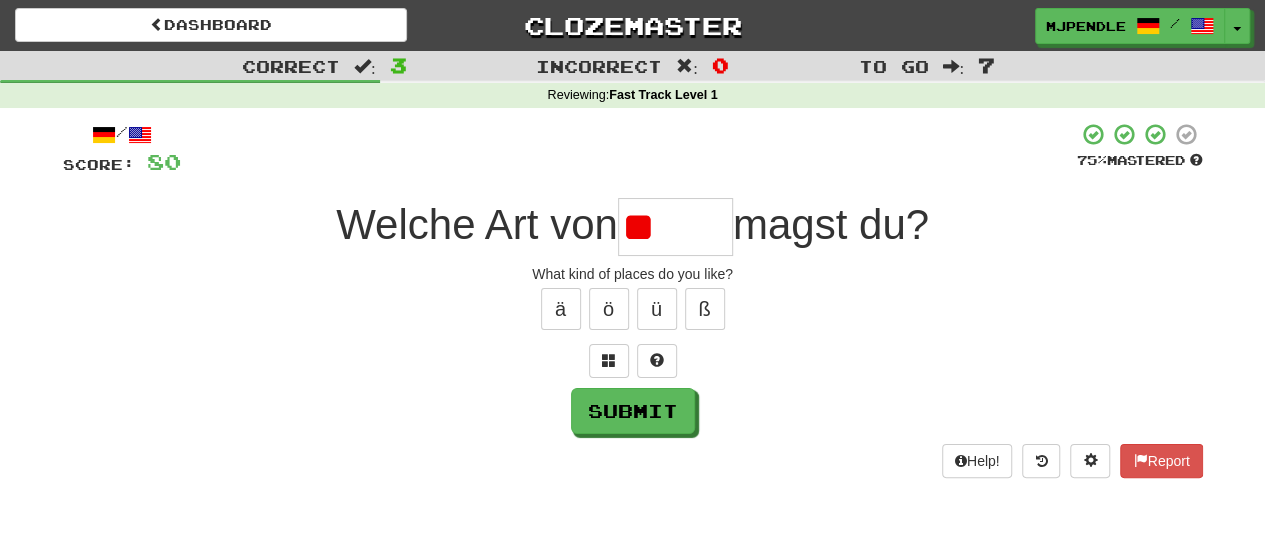 type on "*" 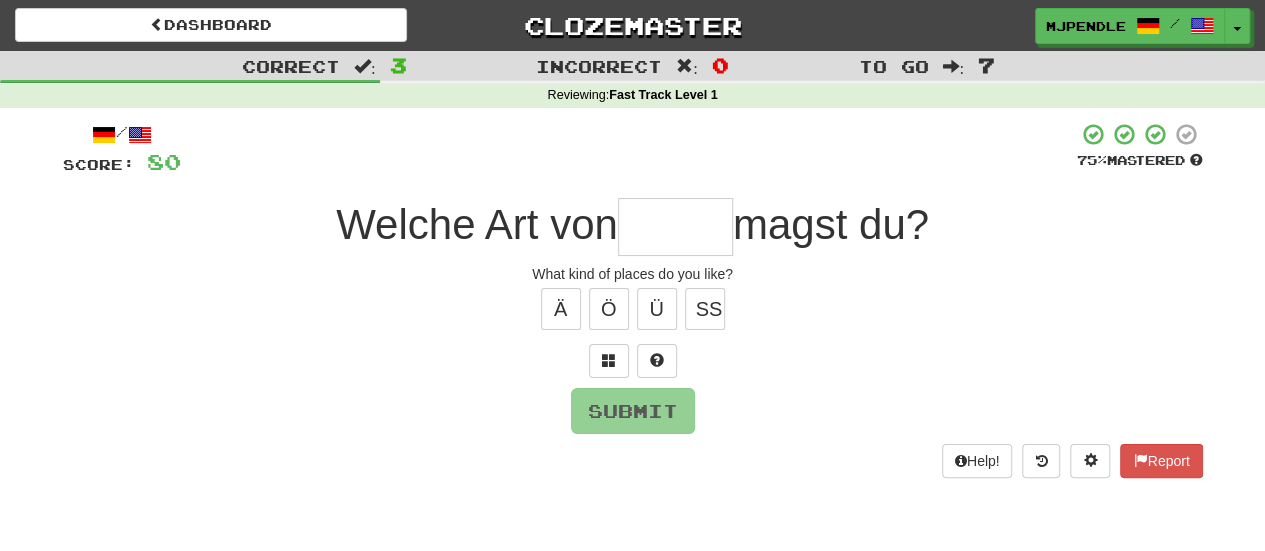 type on "*" 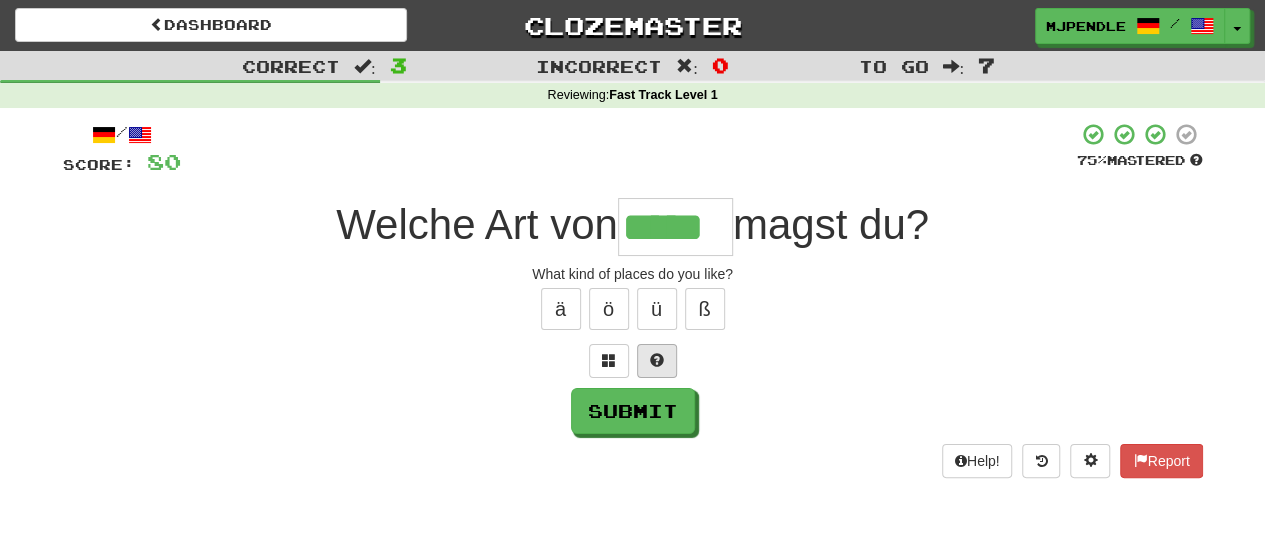 type on "*****" 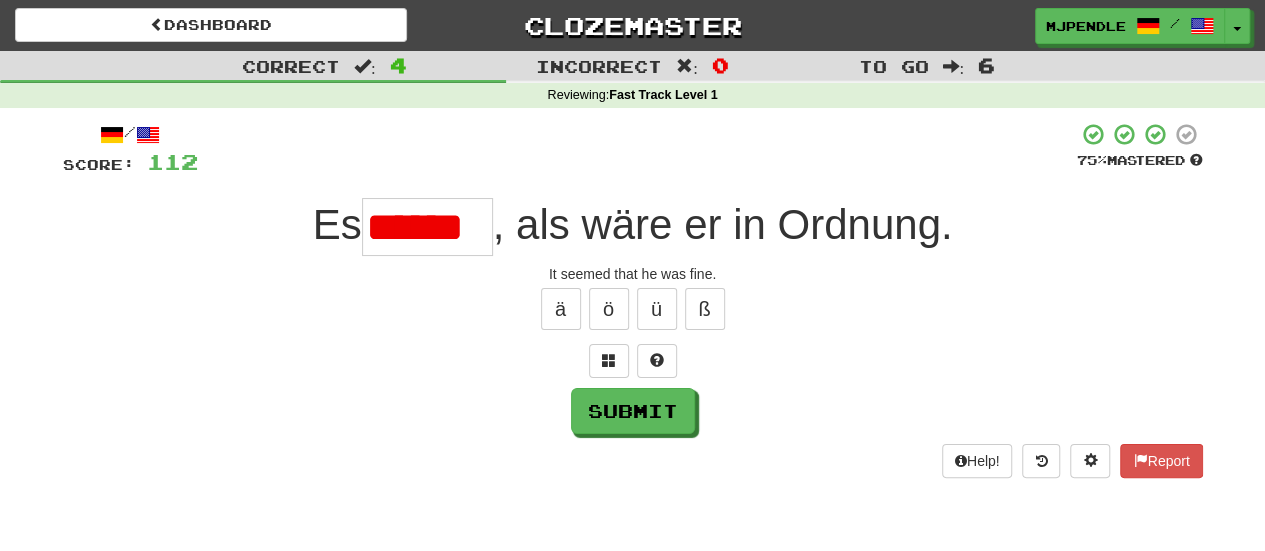 scroll, scrollTop: 0, scrollLeft: 0, axis: both 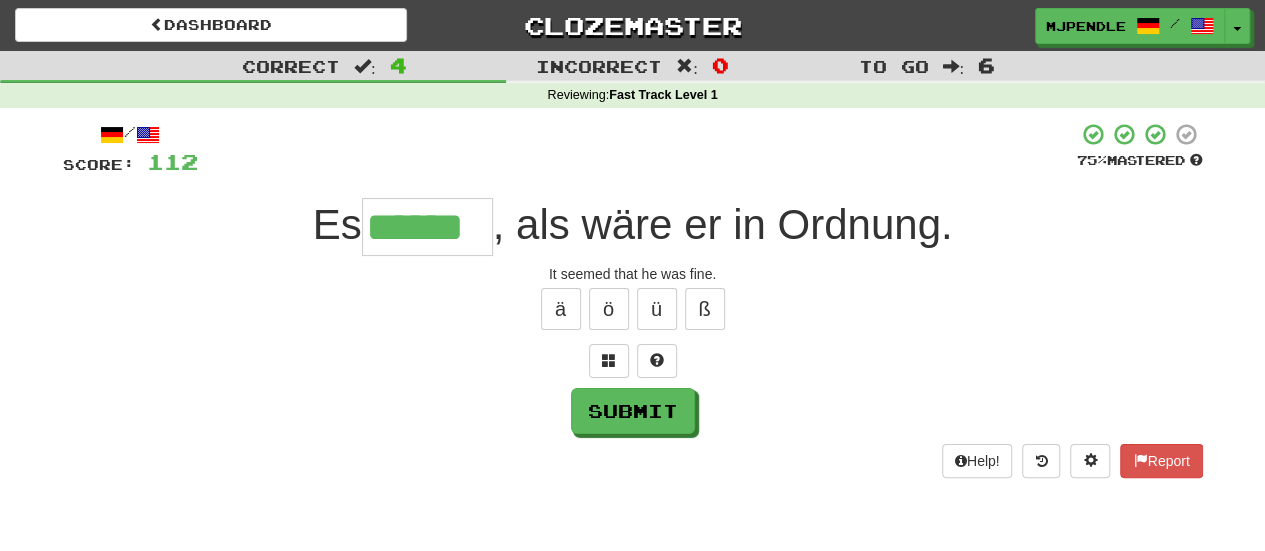 type on "******" 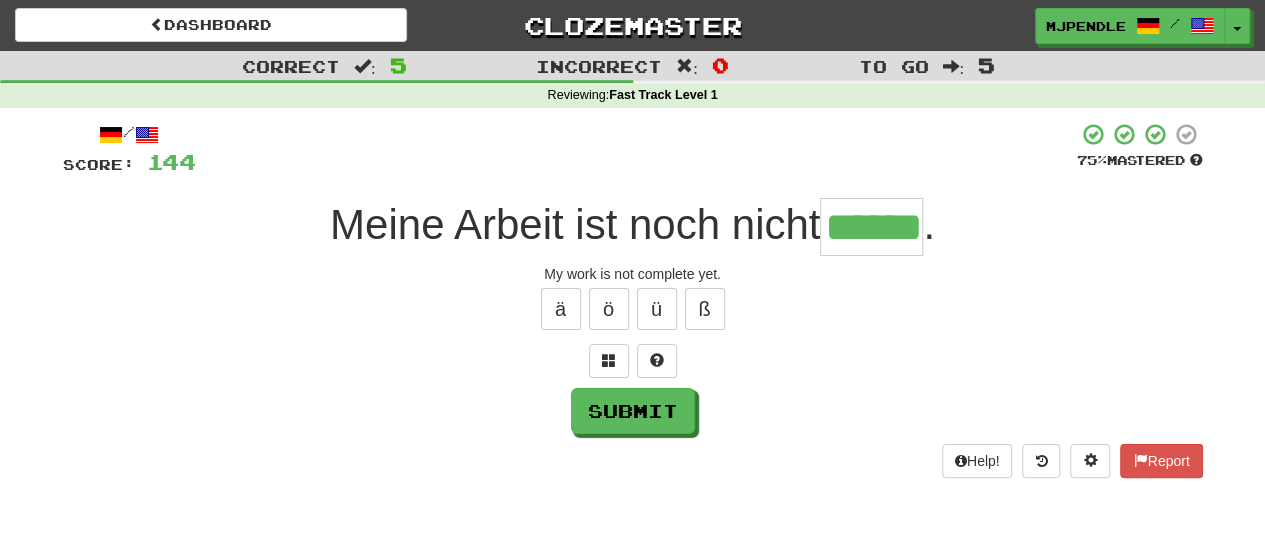 type on "******" 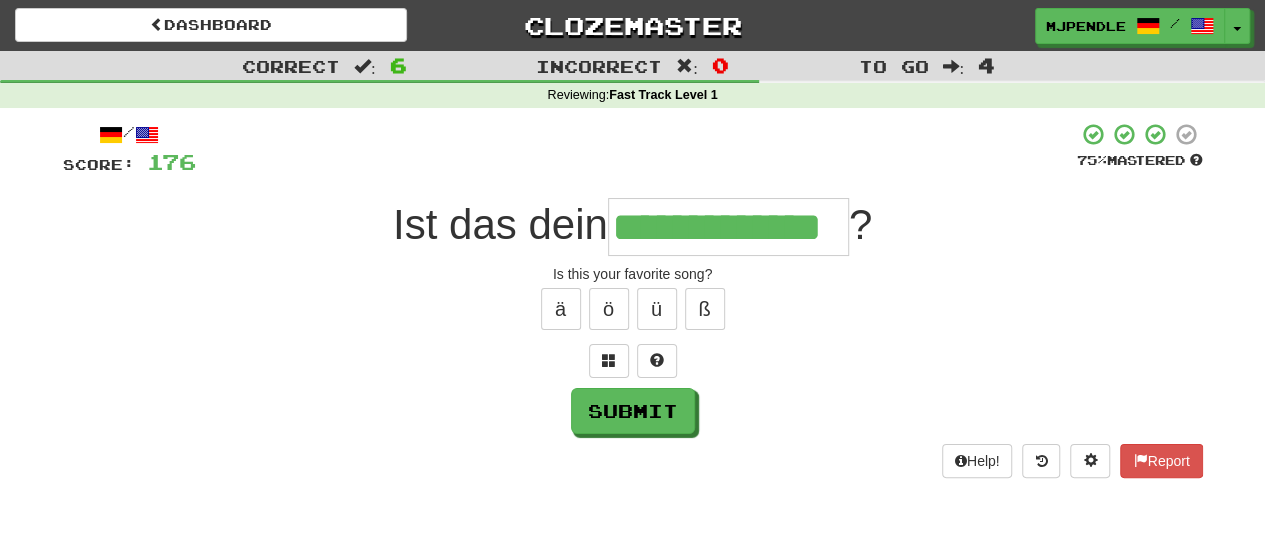 type on "**********" 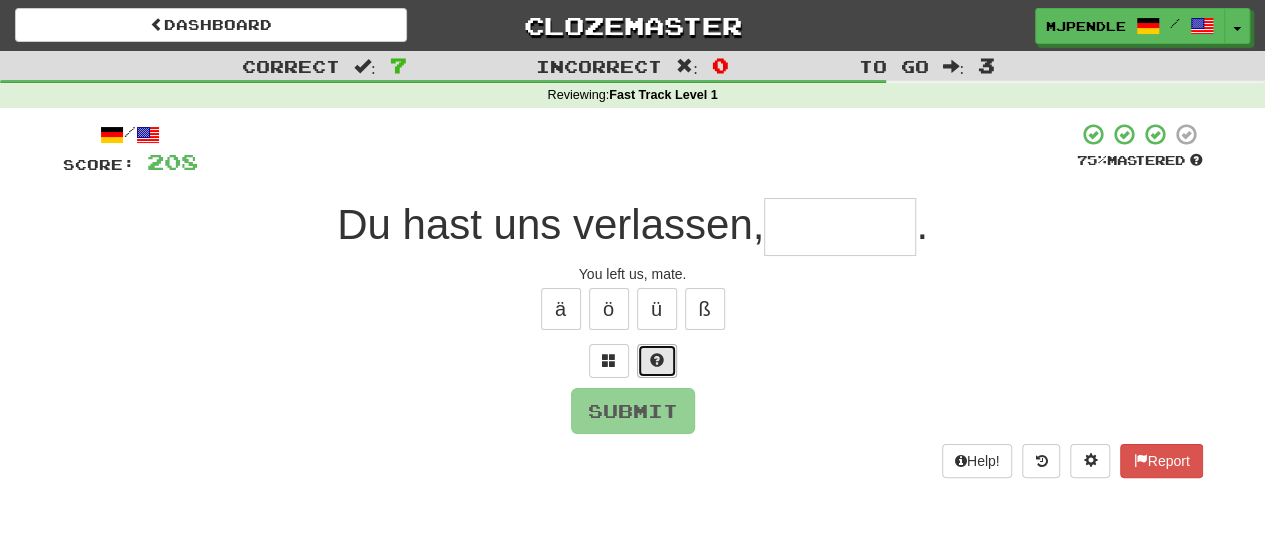 click at bounding box center (657, 360) 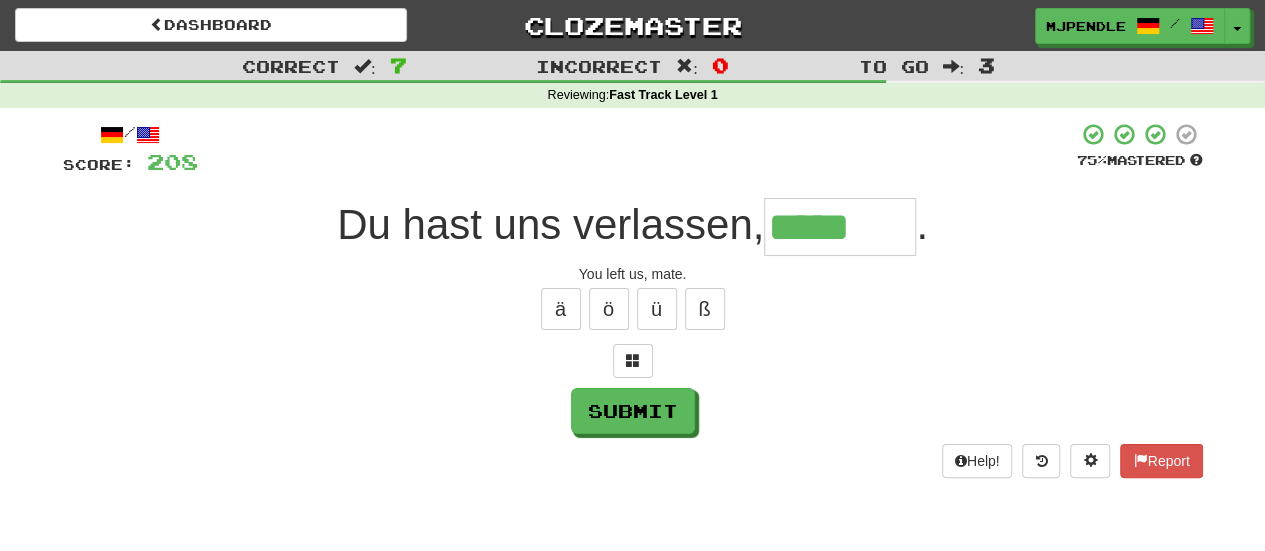 scroll, scrollTop: 0, scrollLeft: 0, axis: both 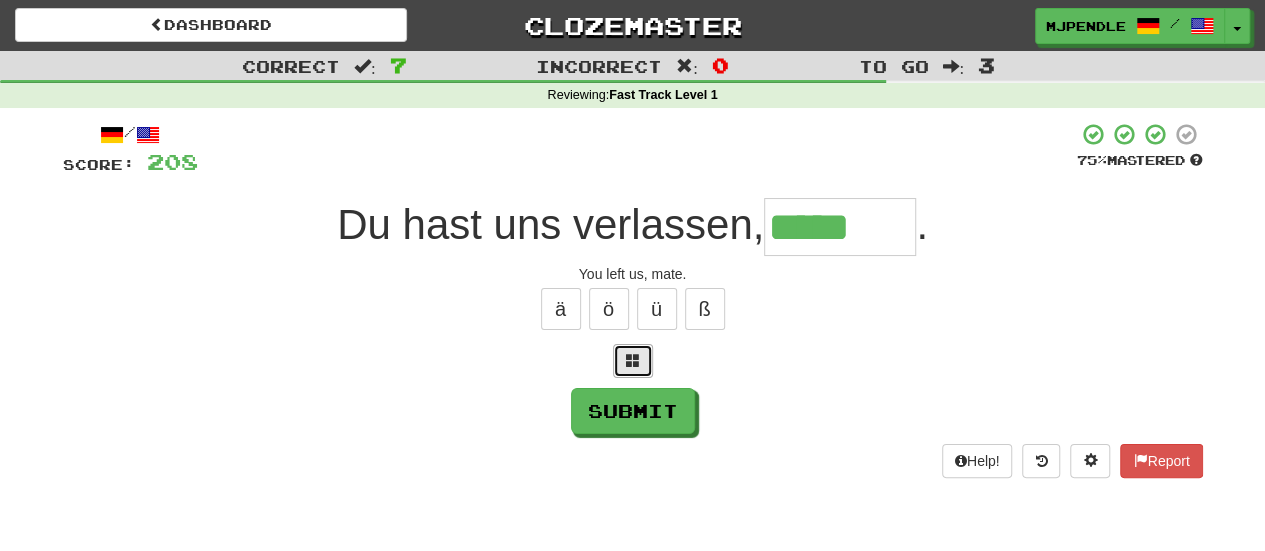 click at bounding box center [633, 360] 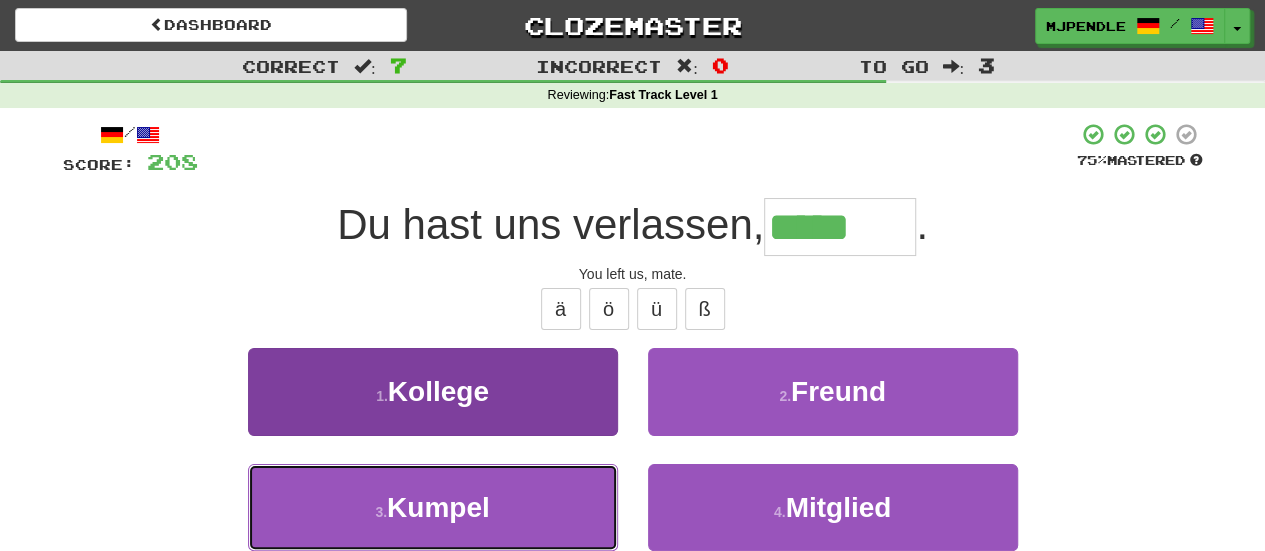click on "3 .  Kumpel" at bounding box center [433, 507] 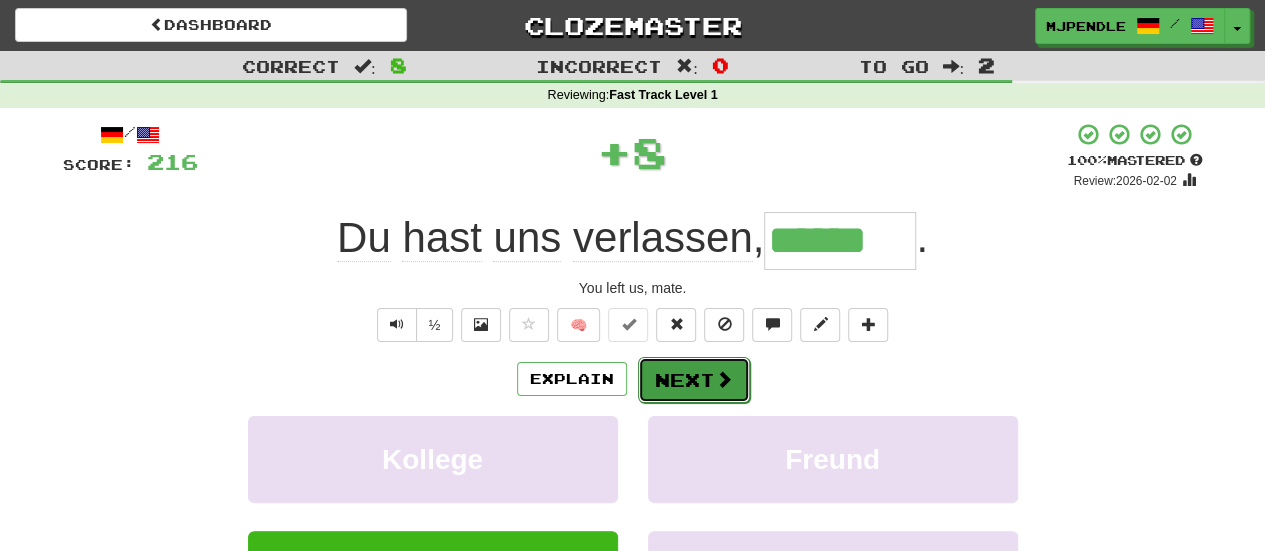 click on "Next" at bounding box center (694, 380) 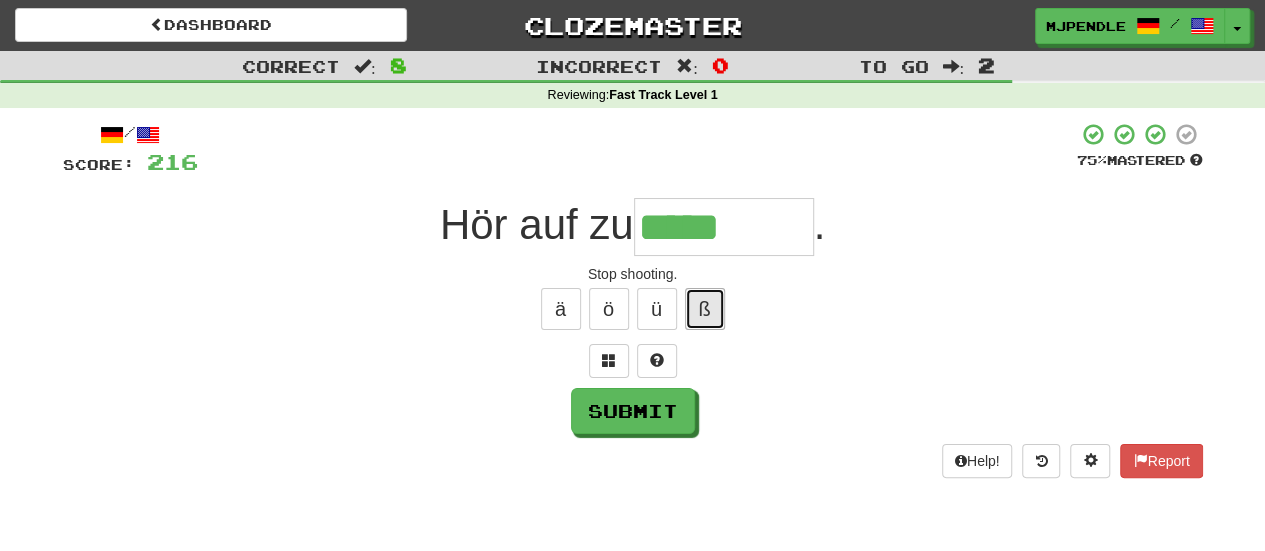 click on "ß" at bounding box center [705, 309] 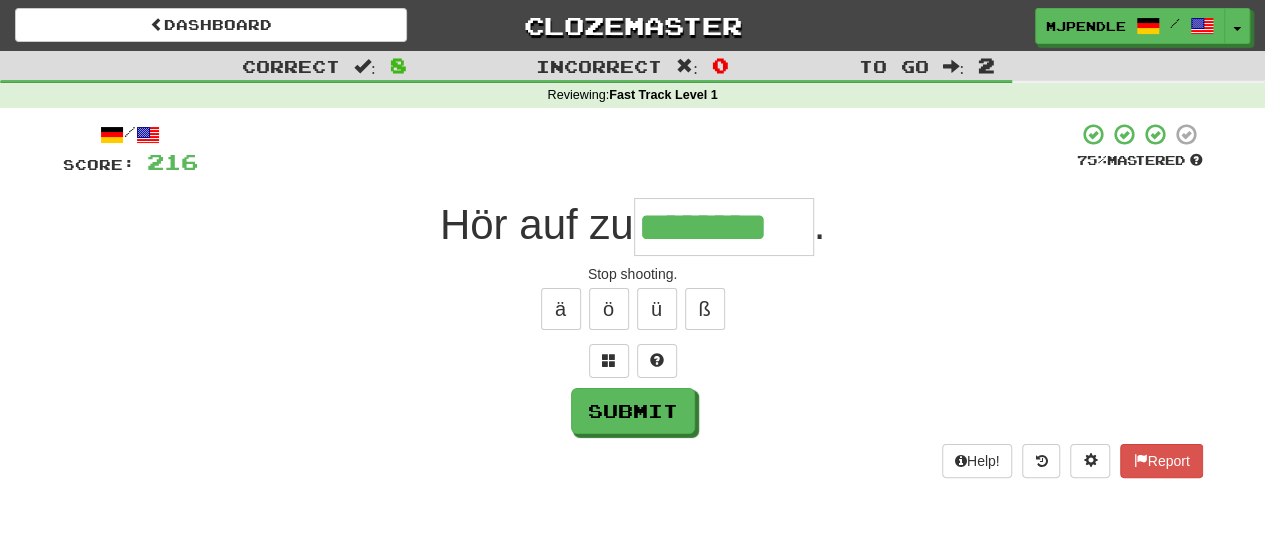 type on "********" 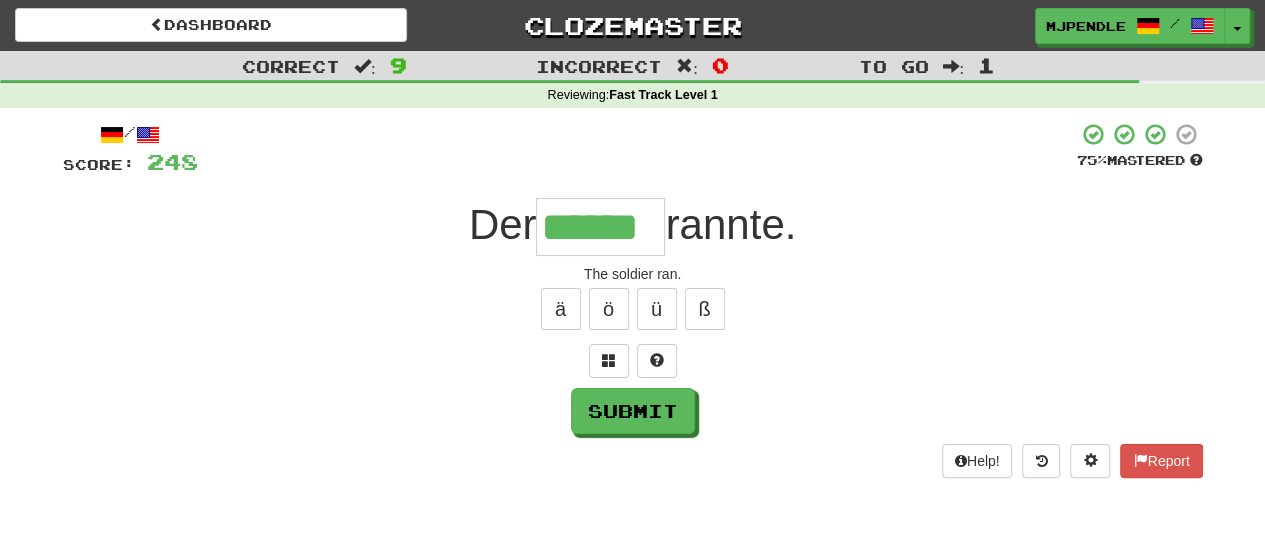 type on "******" 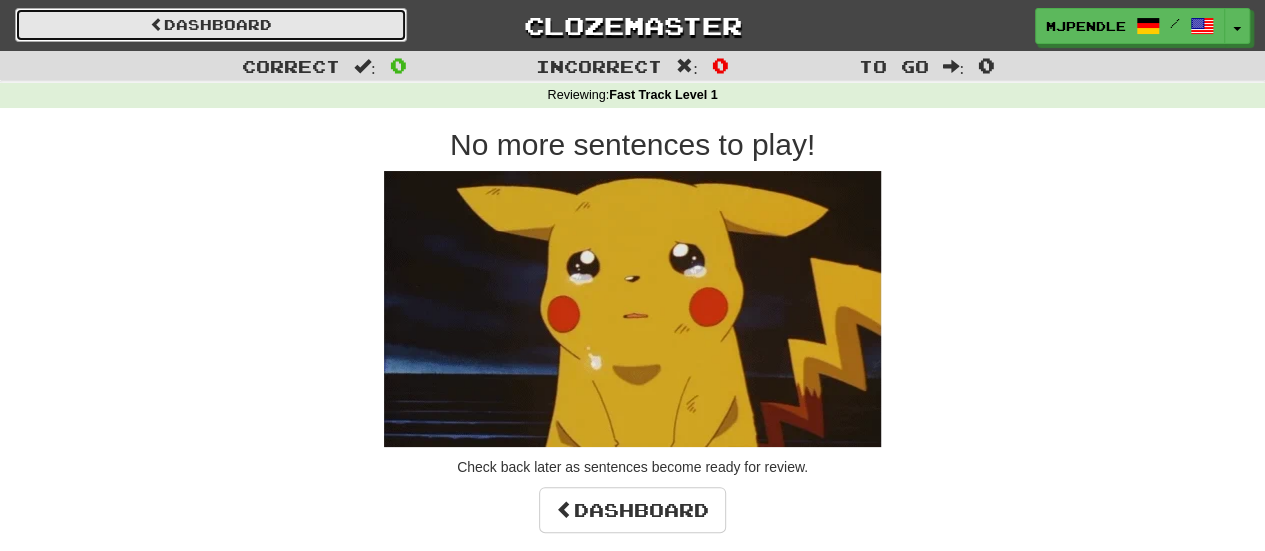 click on "Dashboard" at bounding box center (211, 25) 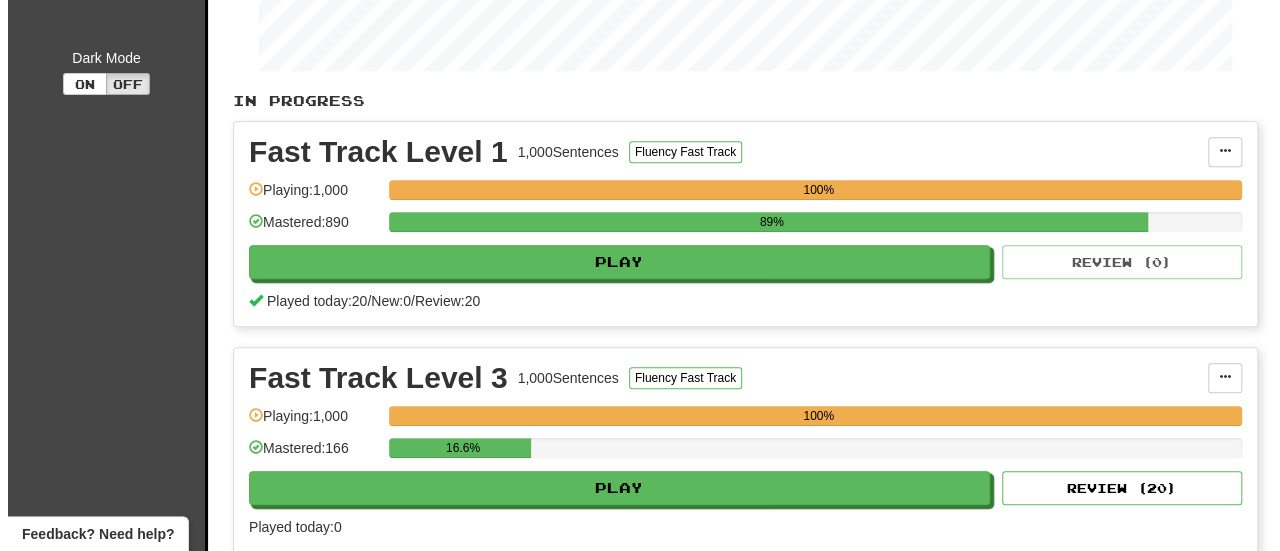 scroll, scrollTop: 400, scrollLeft: 0, axis: vertical 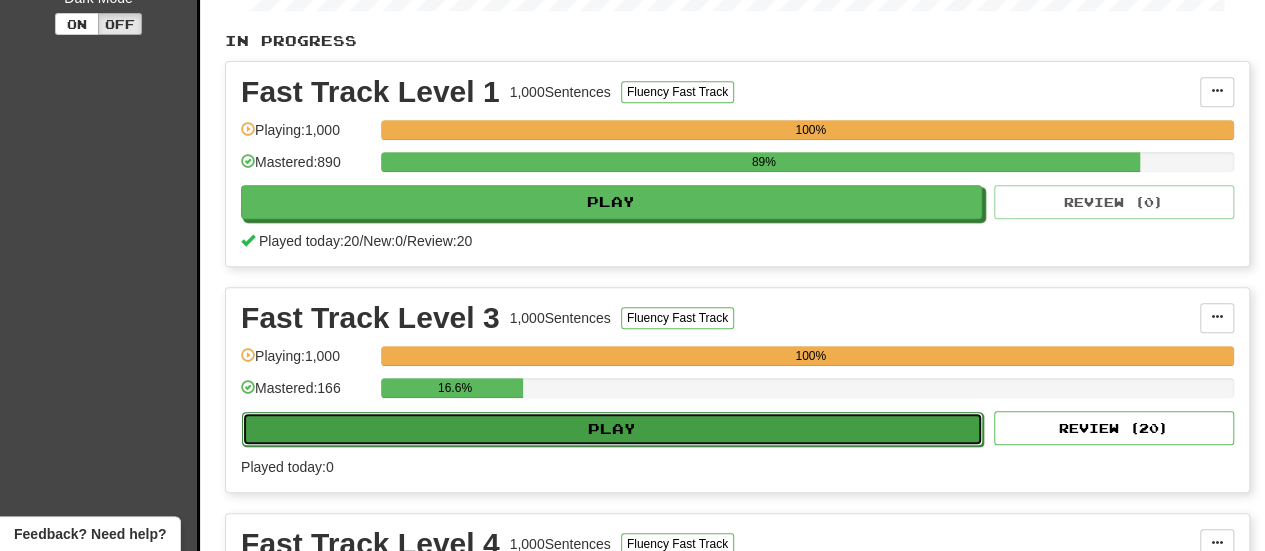 click on "Play" at bounding box center [612, 429] 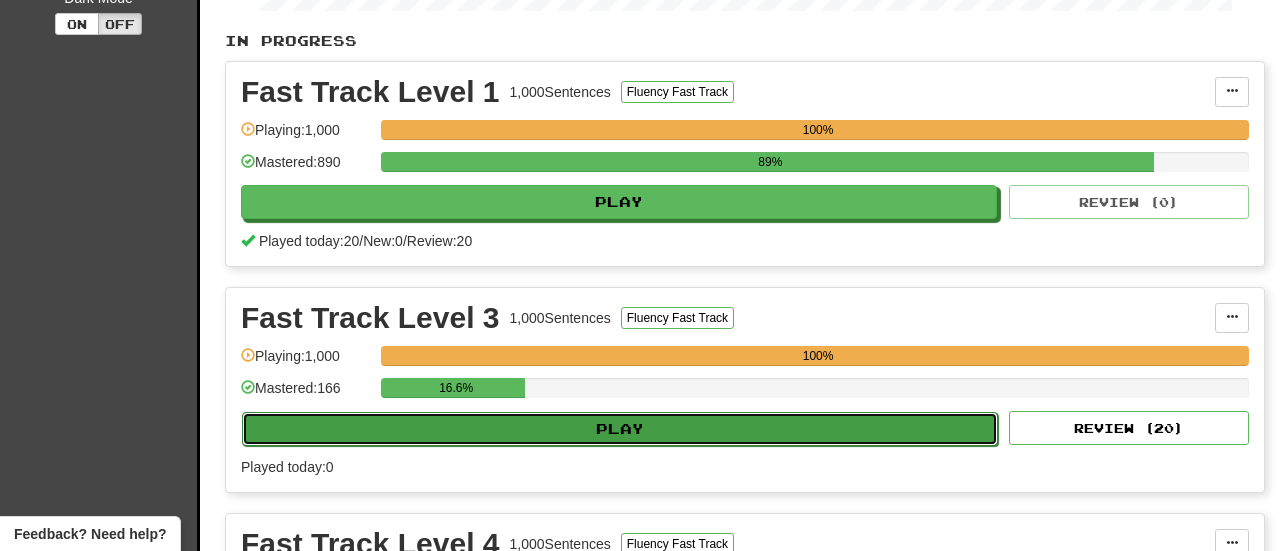 select on "**" 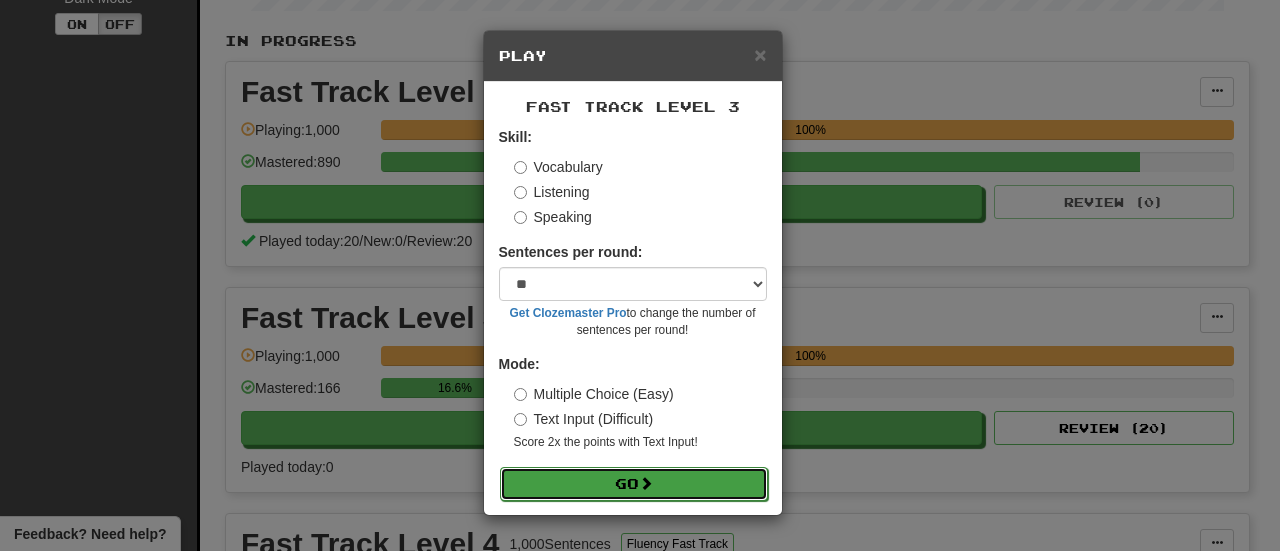 click on "Go" at bounding box center (634, 484) 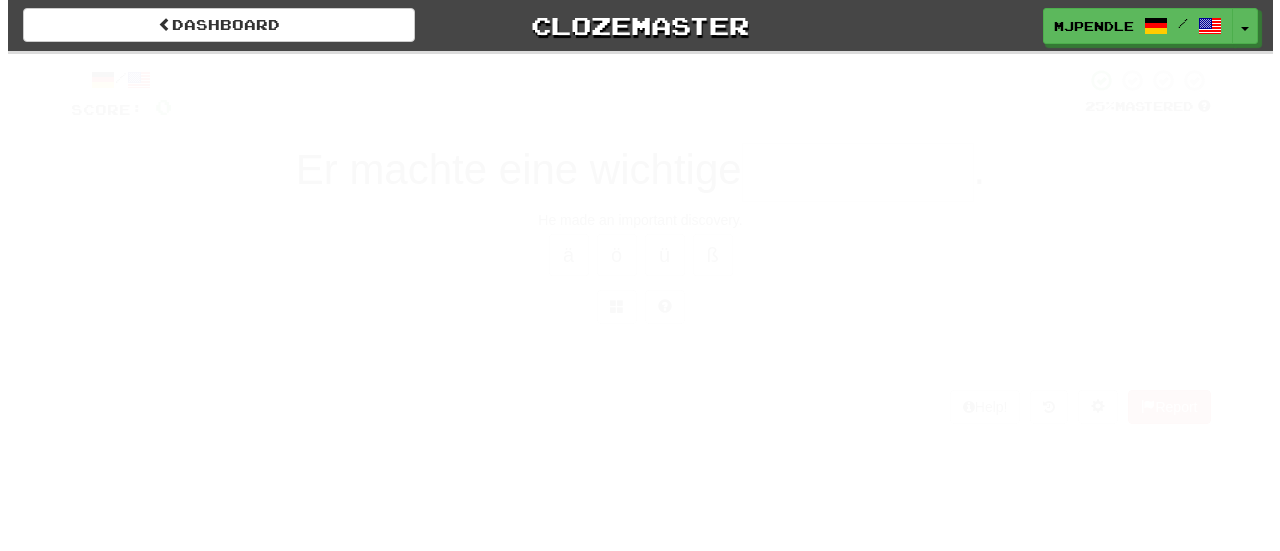 scroll, scrollTop: 0, scrollLeft: 0, axis: both 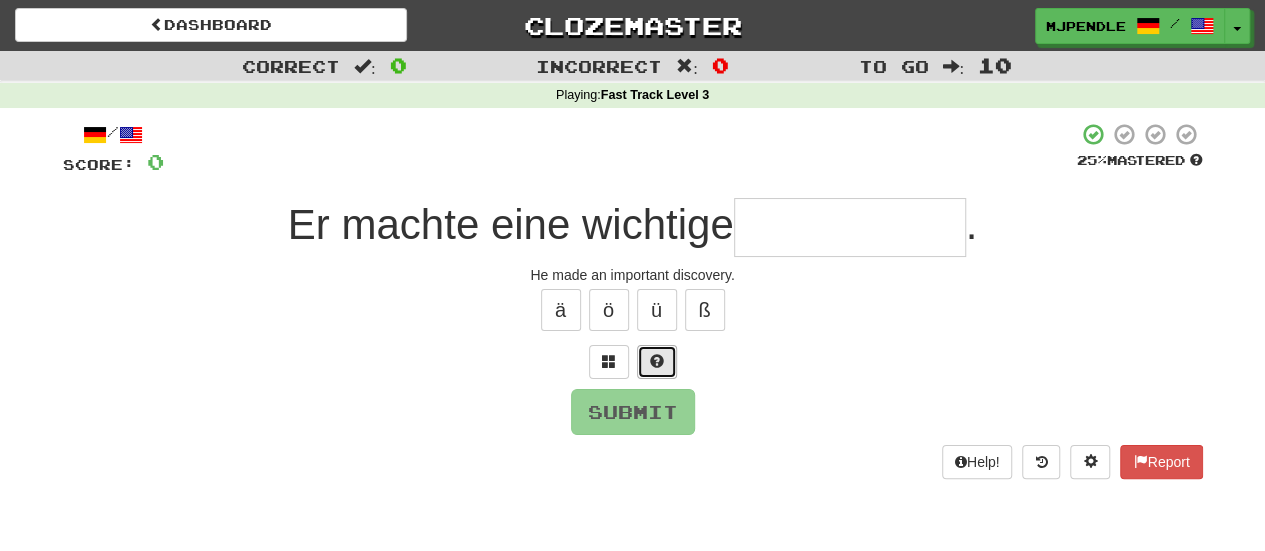 click at bounding box center (657, 362) 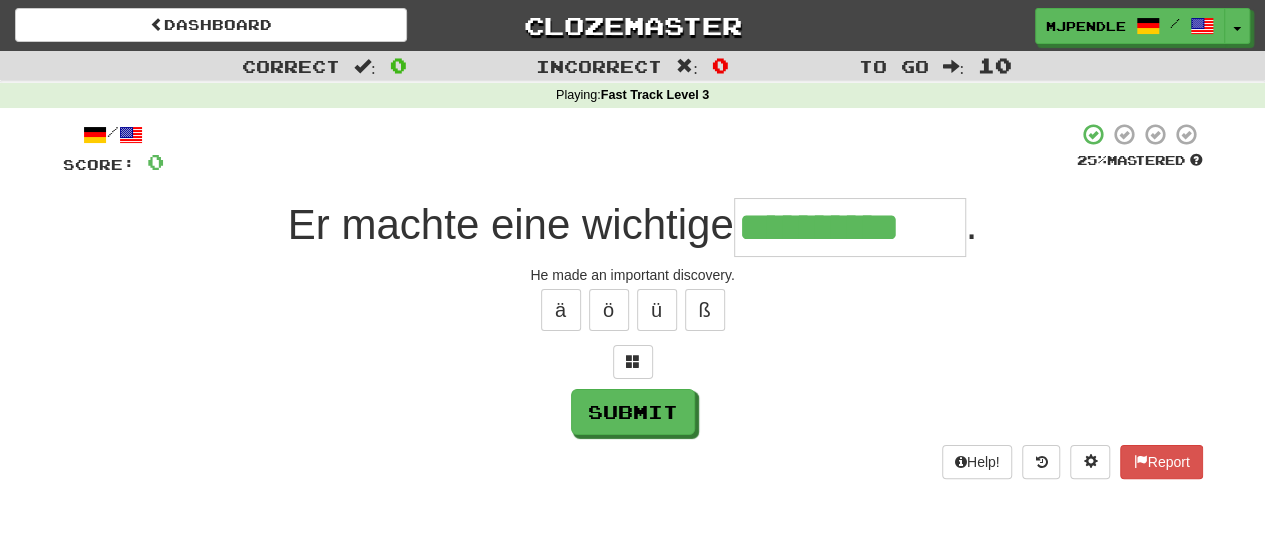 type on "**********" 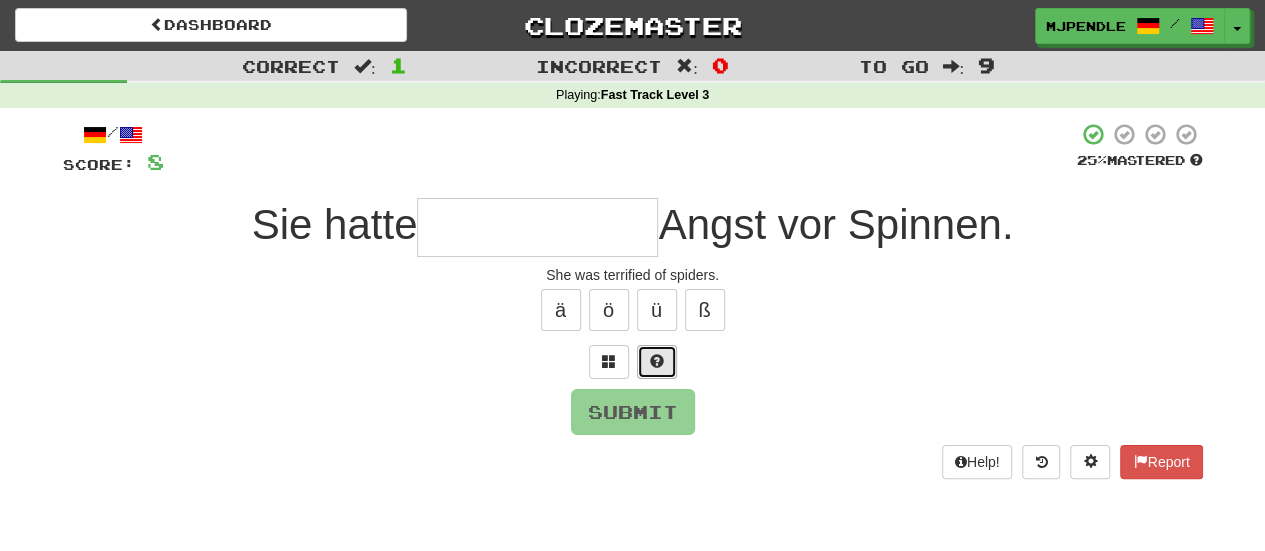 click at bounding box center [657, 362] 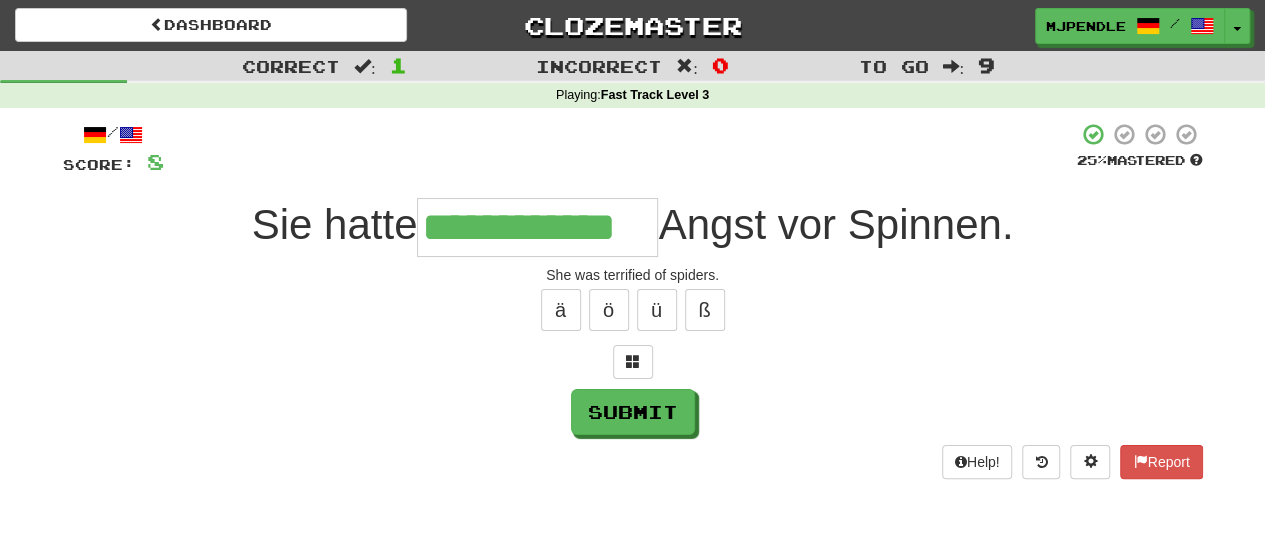type on "**********" 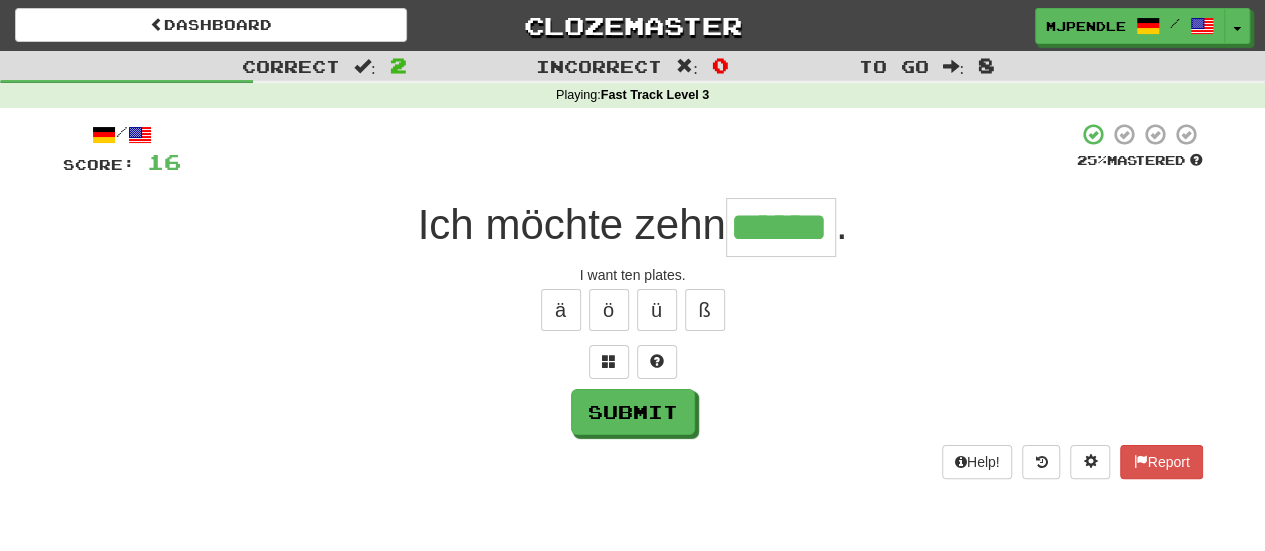 type on "******" 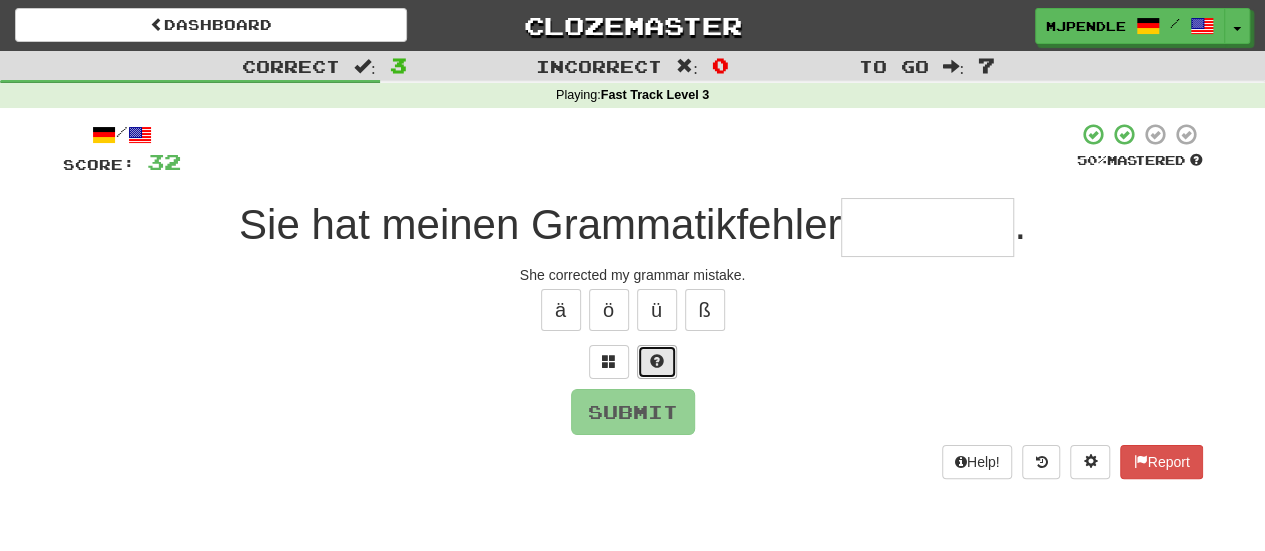 click at bounding box center (657, 361) 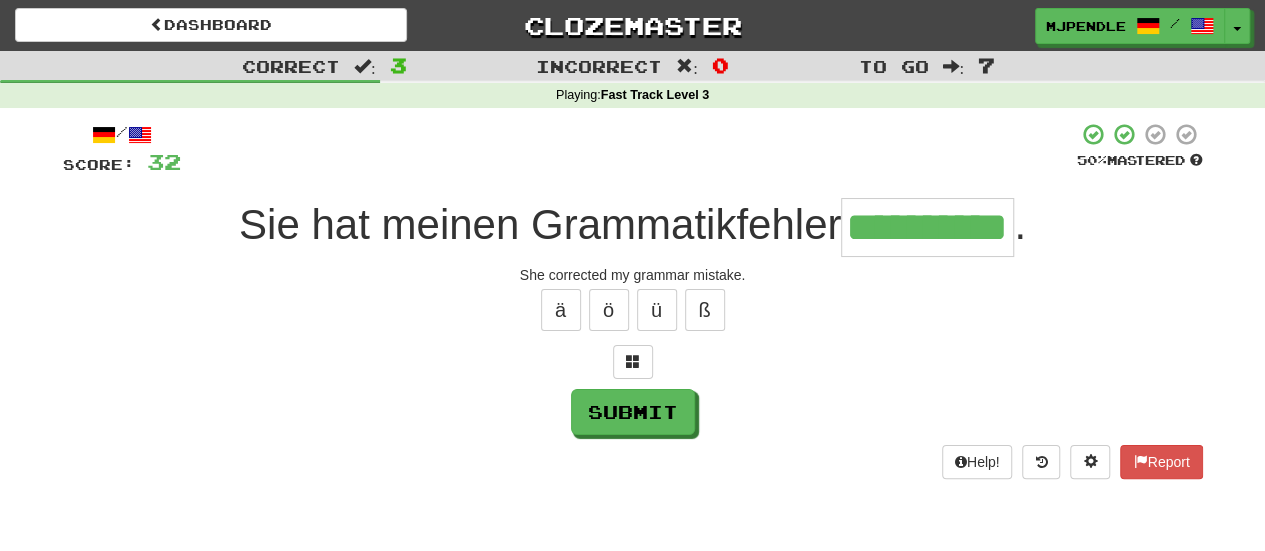 type on "**********" 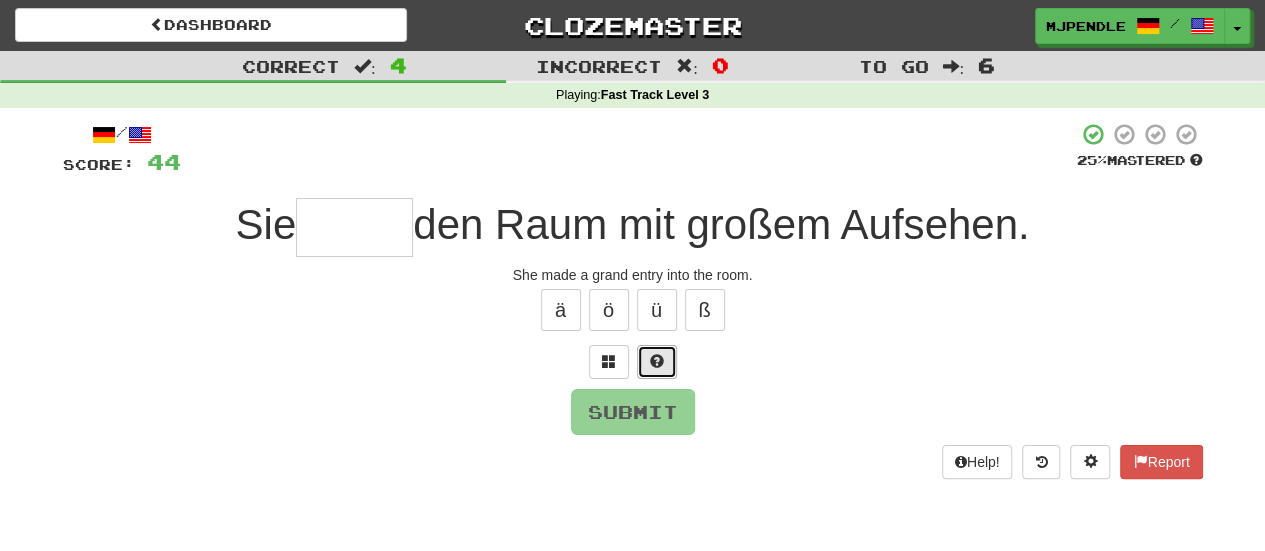 click at bounding box center [657, 361] 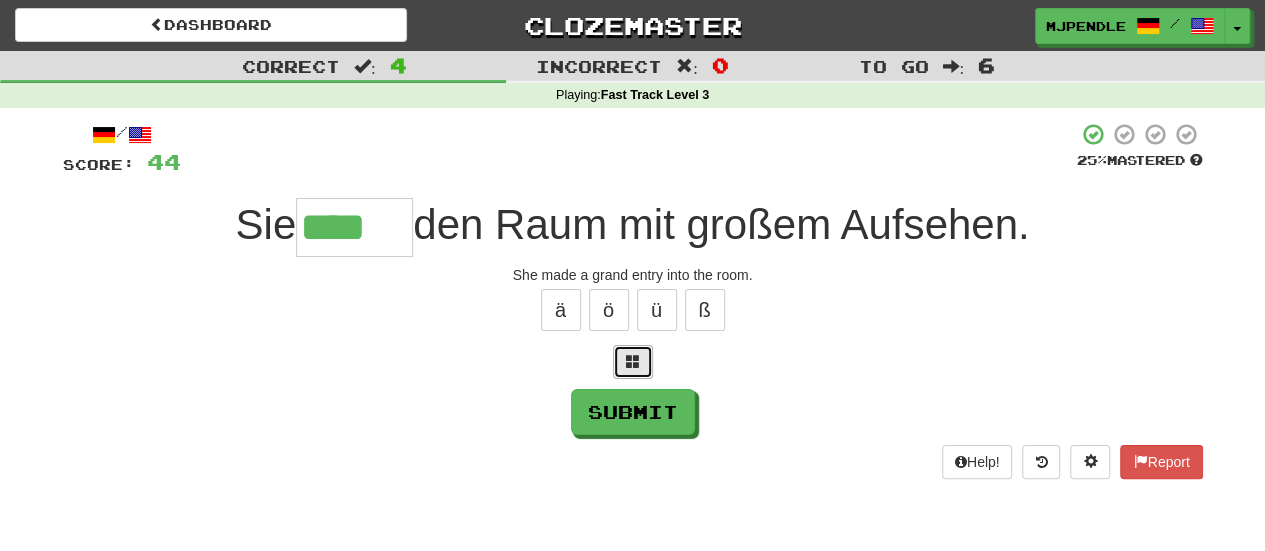 click at bounding box center (633, 361) 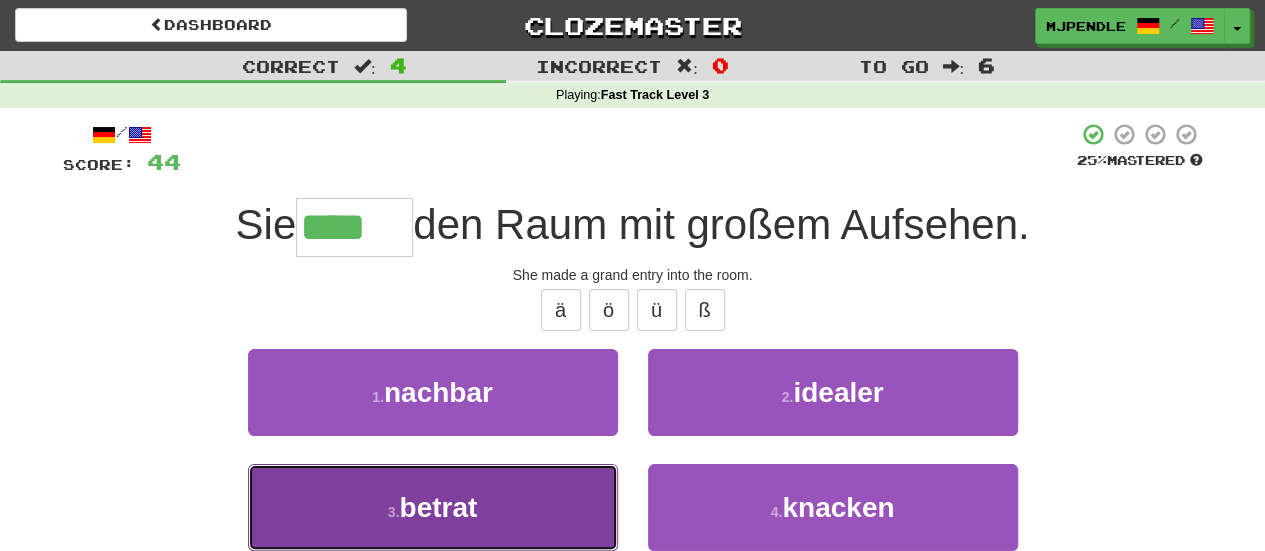 click on "betrat" at bounding box center [438, 507] 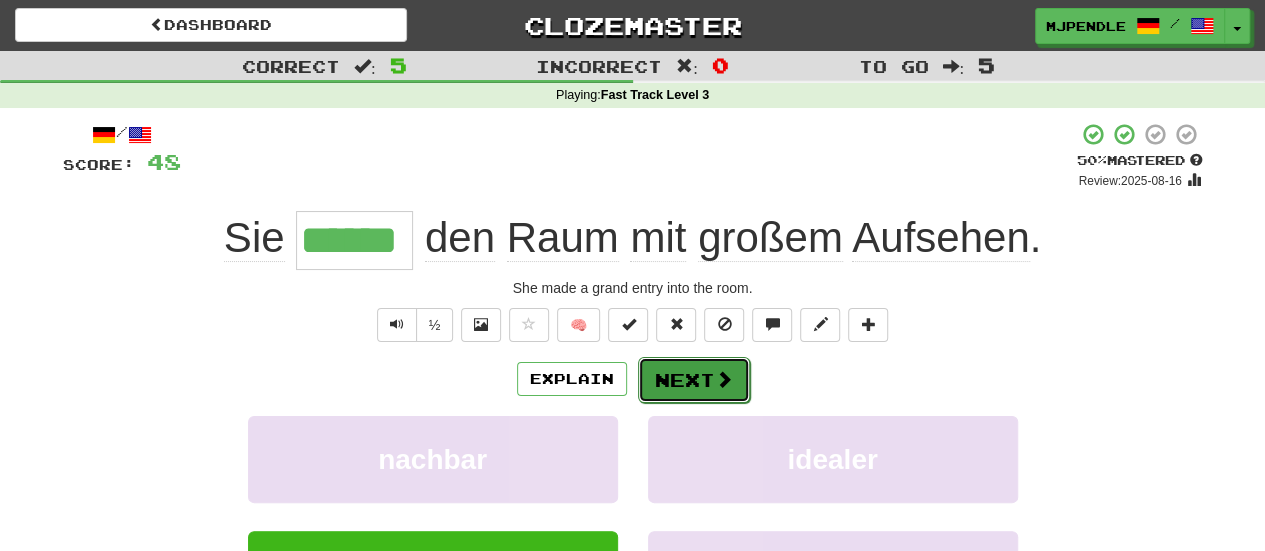 click on "Next" at bounding box center [694, 380] 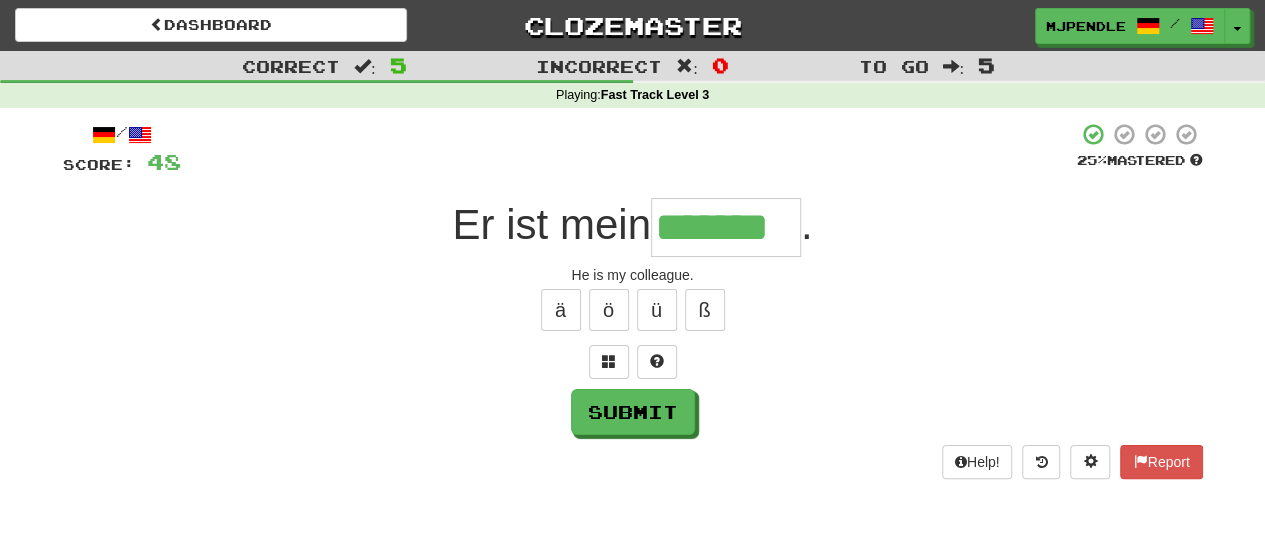 type on "*******" 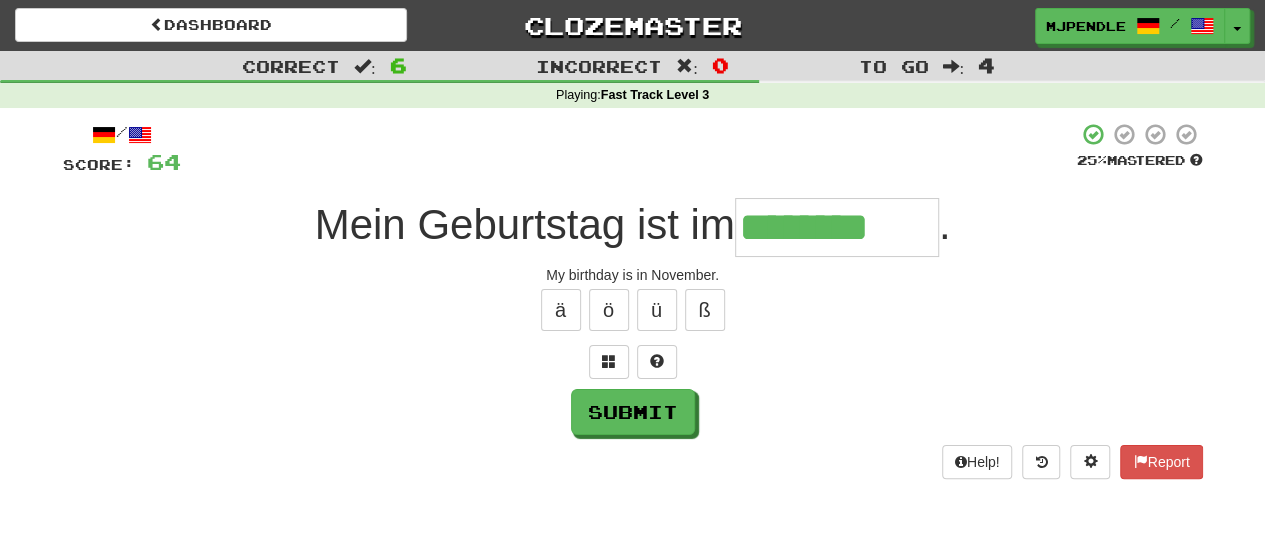 type on "********" 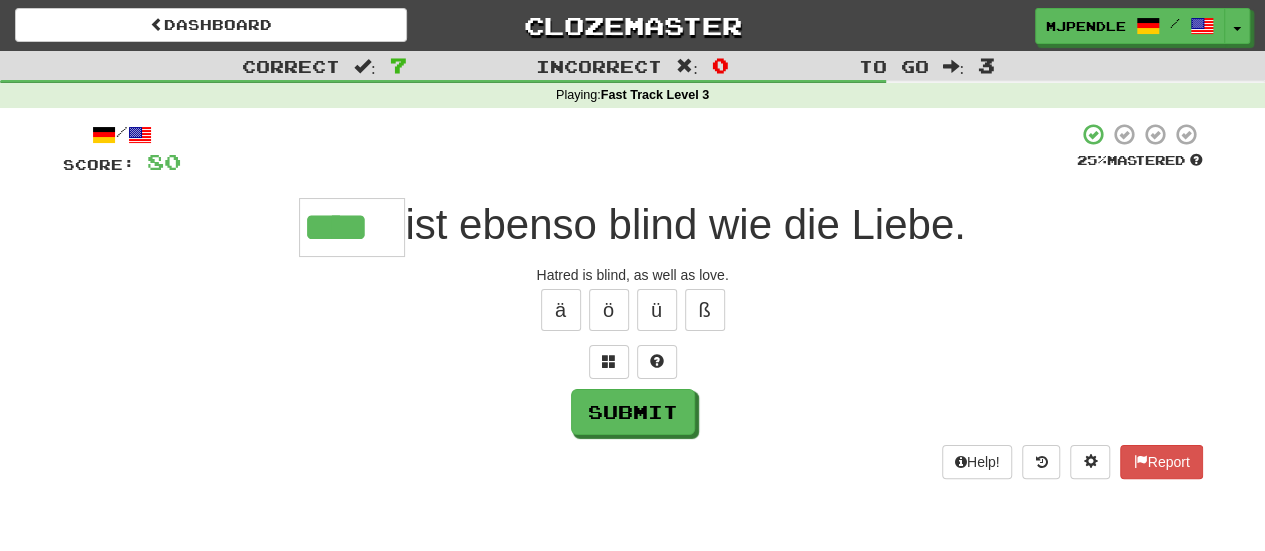 type on "****" 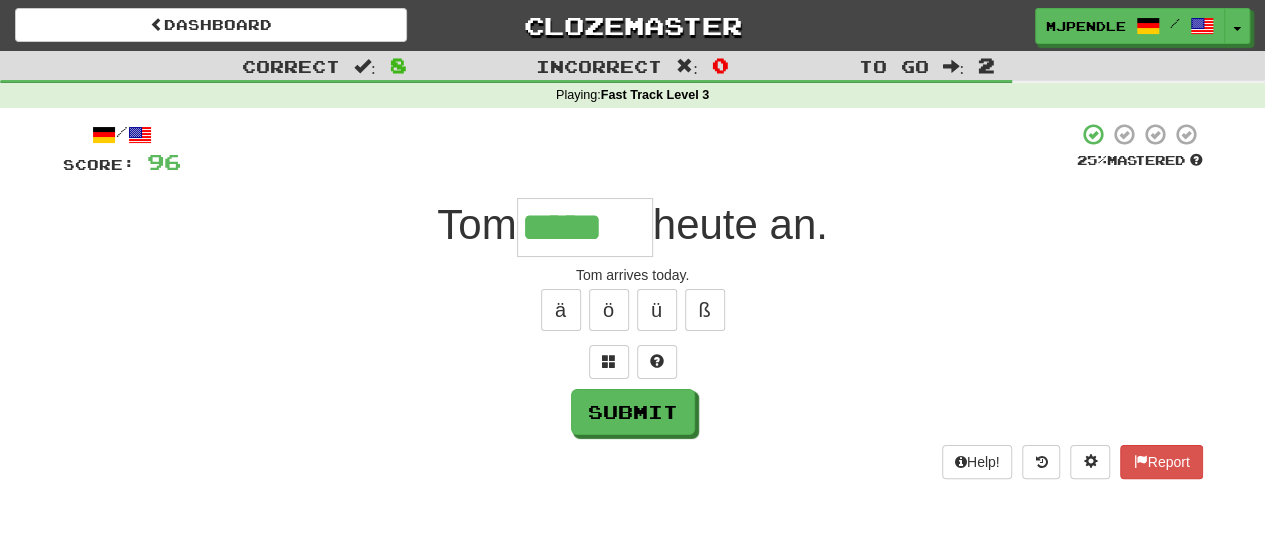 type on "*****" 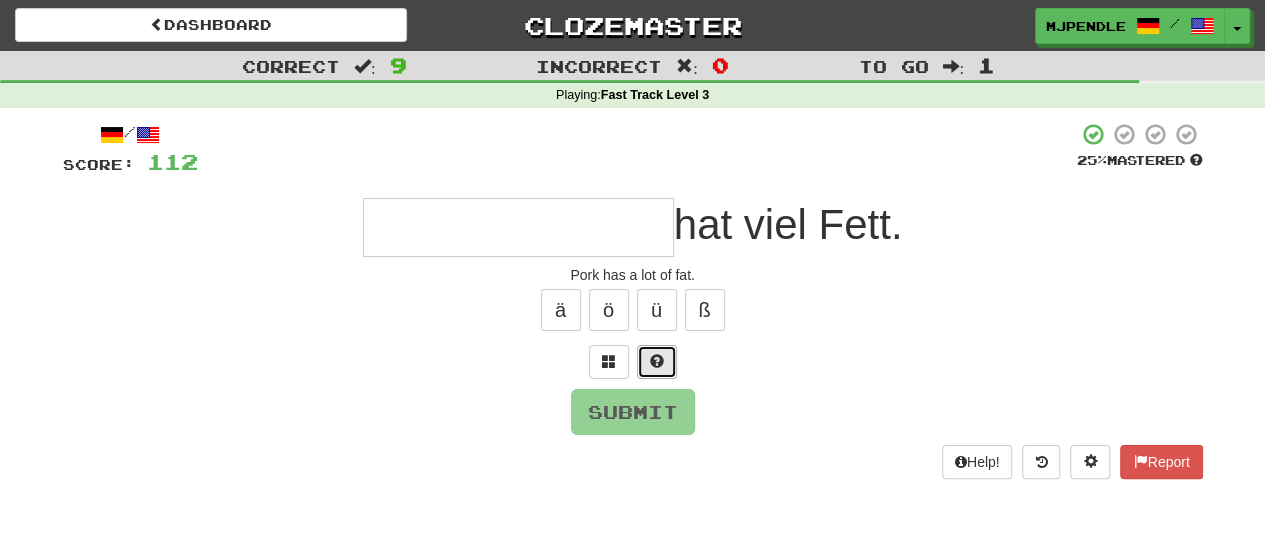click at bounding box center [657, 361] 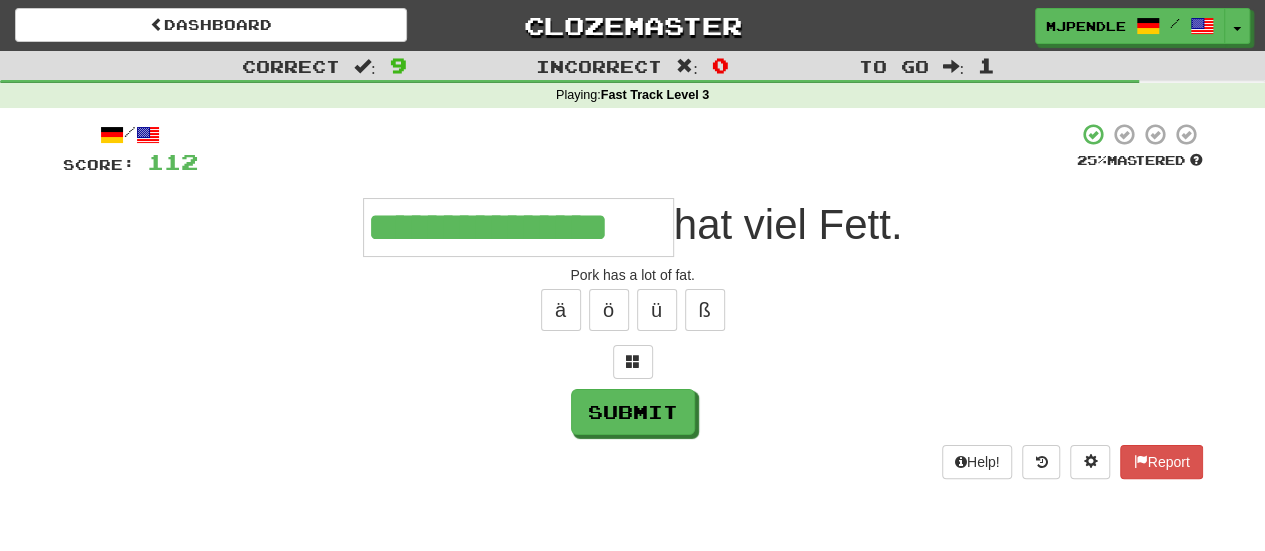 type on "**********" 